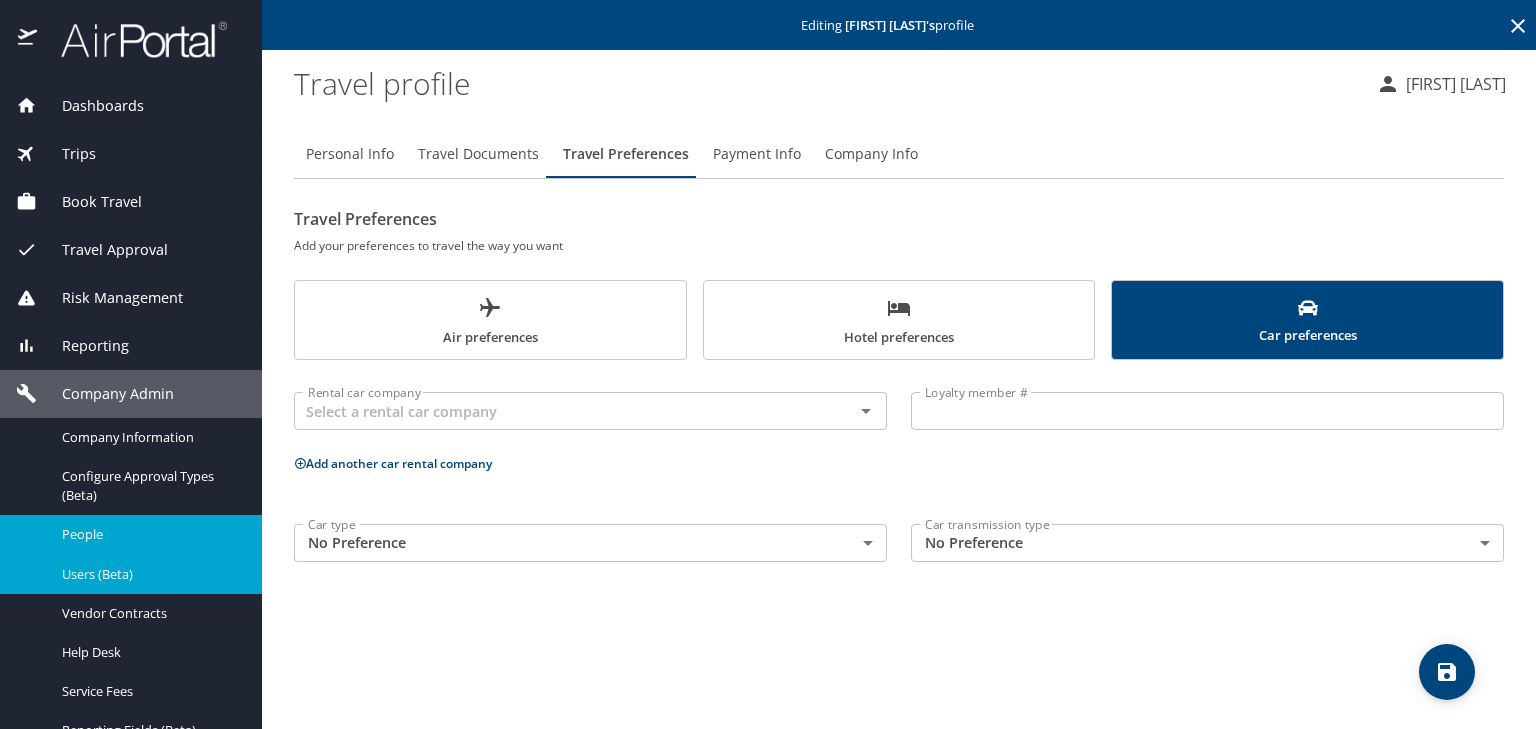scroll, scrollTop: 0, scrollLeft: 0, axis: both 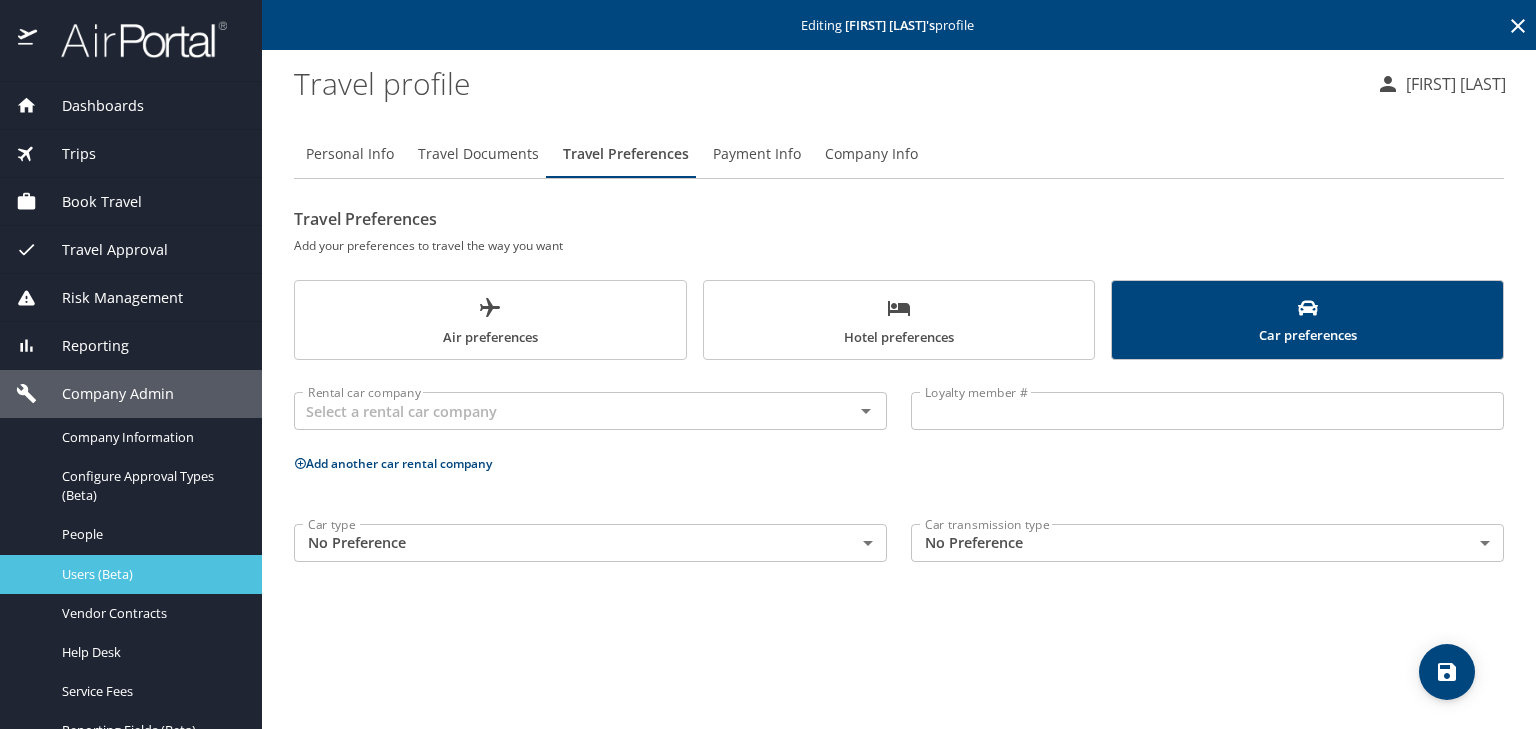 click on "Users (Beta)" at bounding box center (150, 574) 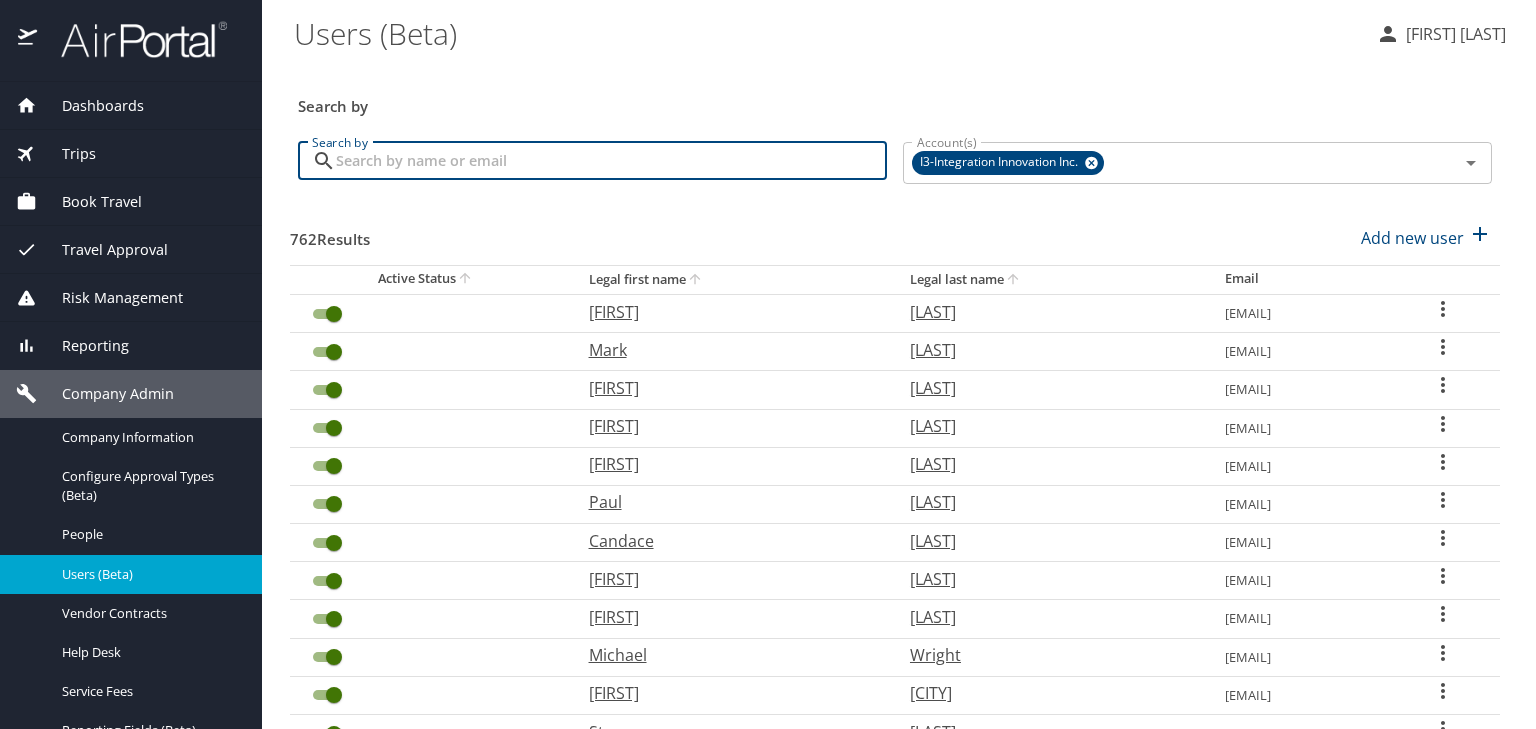 click on "Search by" at bounding box center [611, 161] 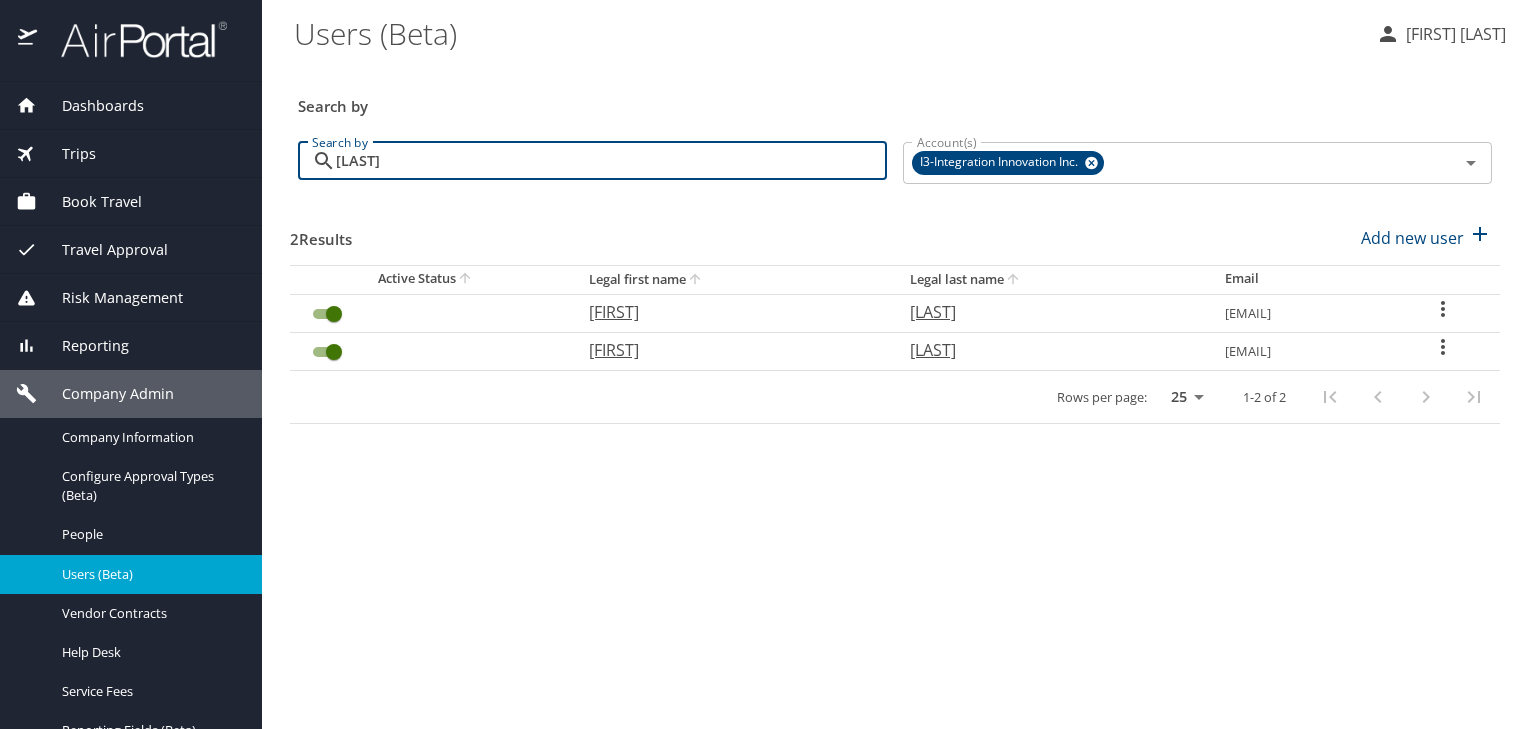 click 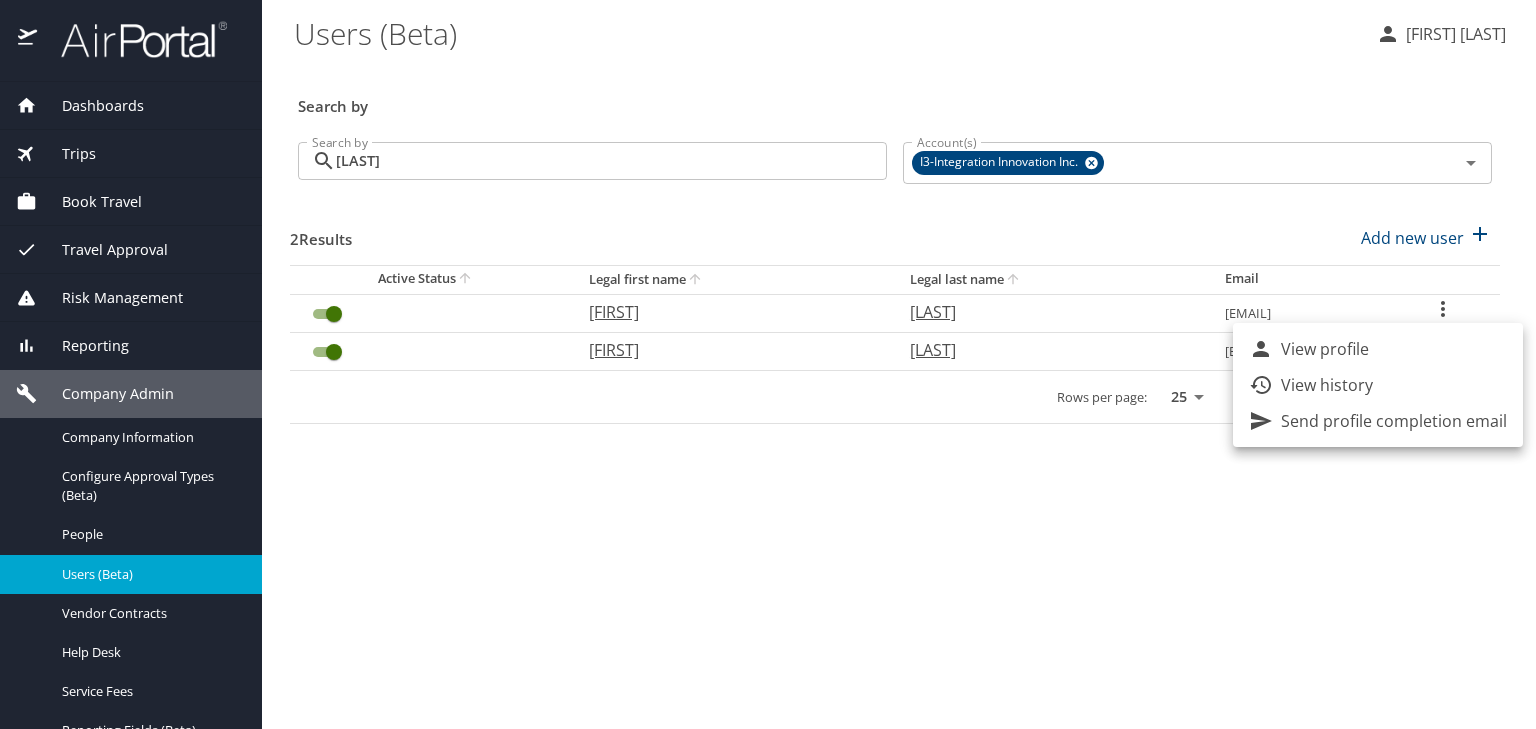 click at bounding box center [768, 364] 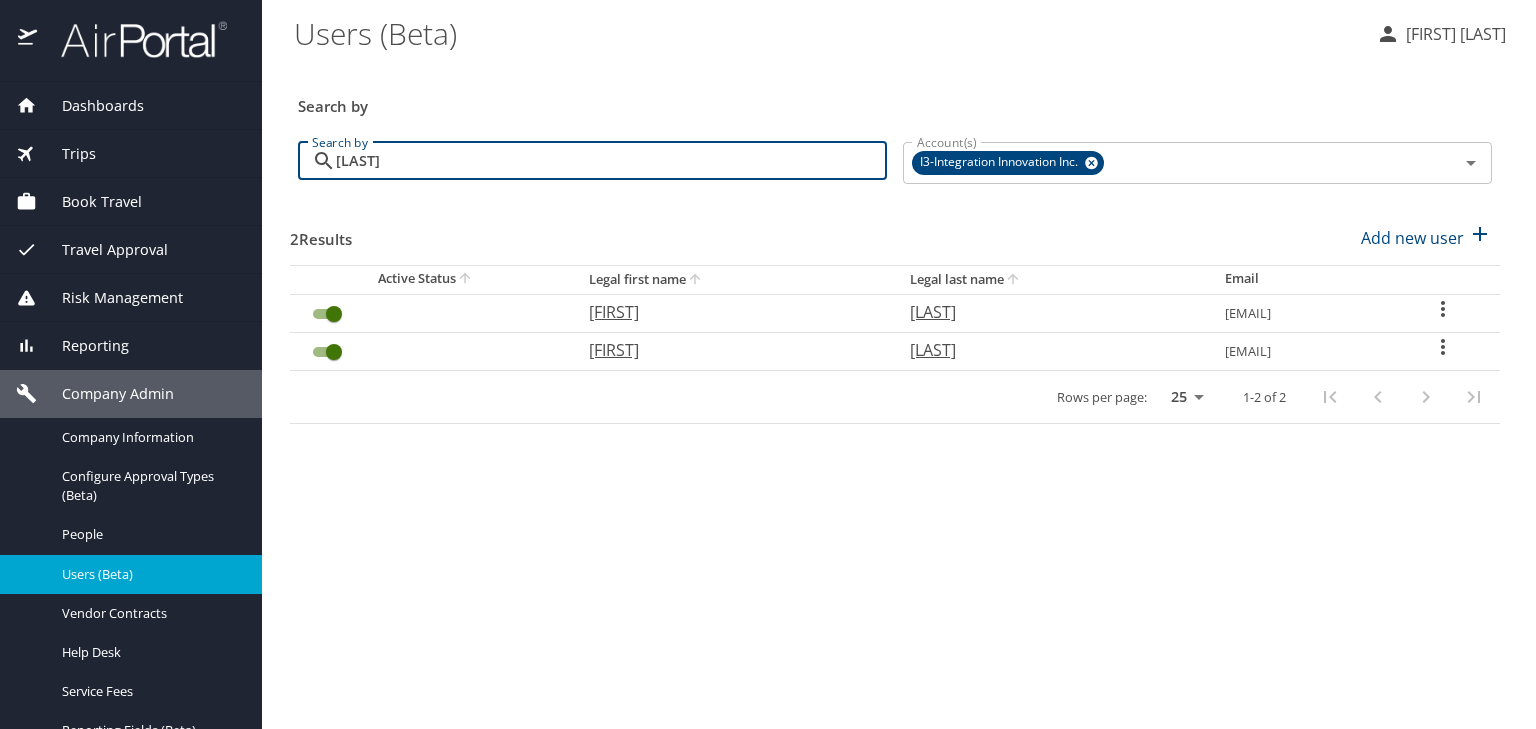 drag, startPoint x: 519, startPoint y: 171, endPoint x: 313, endPoint y: 164, distance: 206.1189 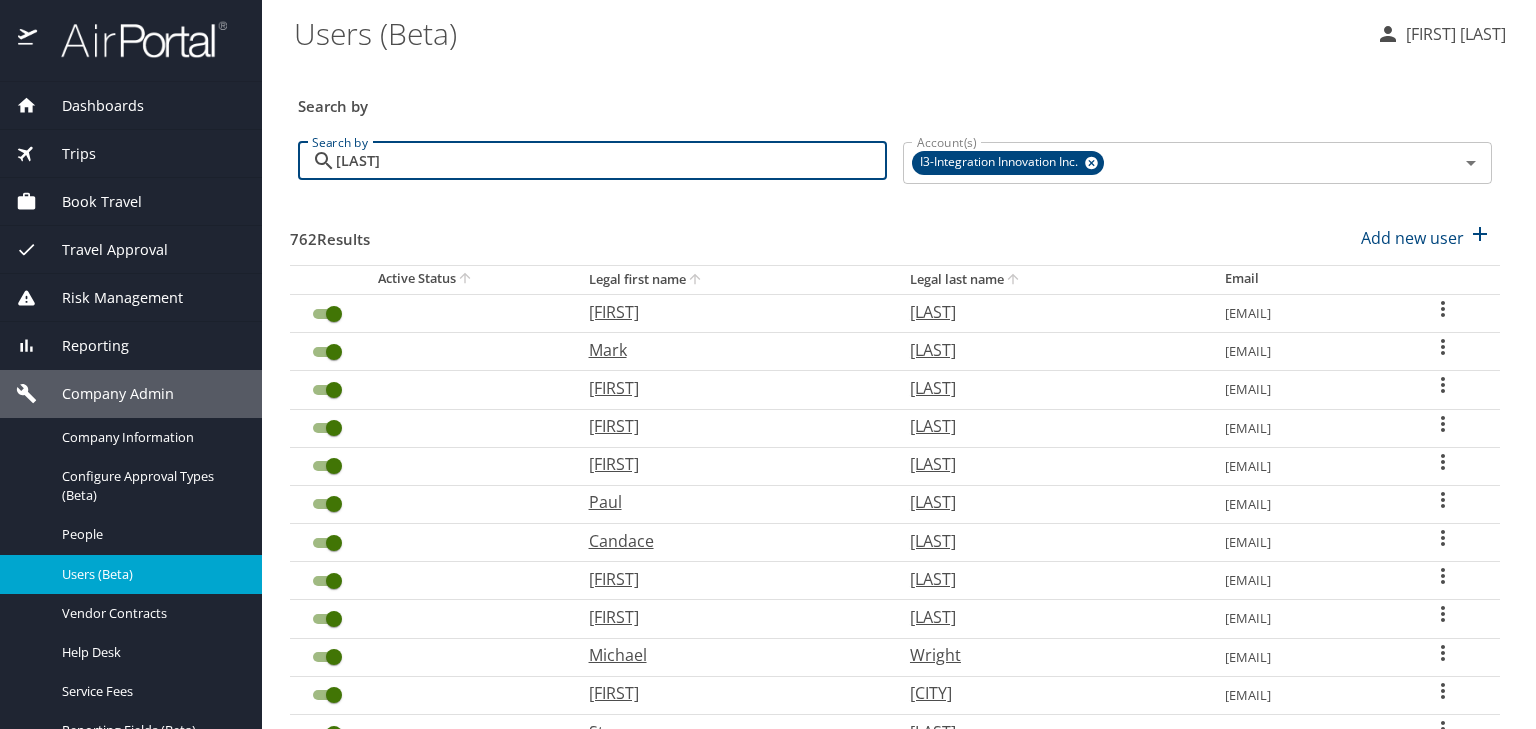 type on "[LAST]" 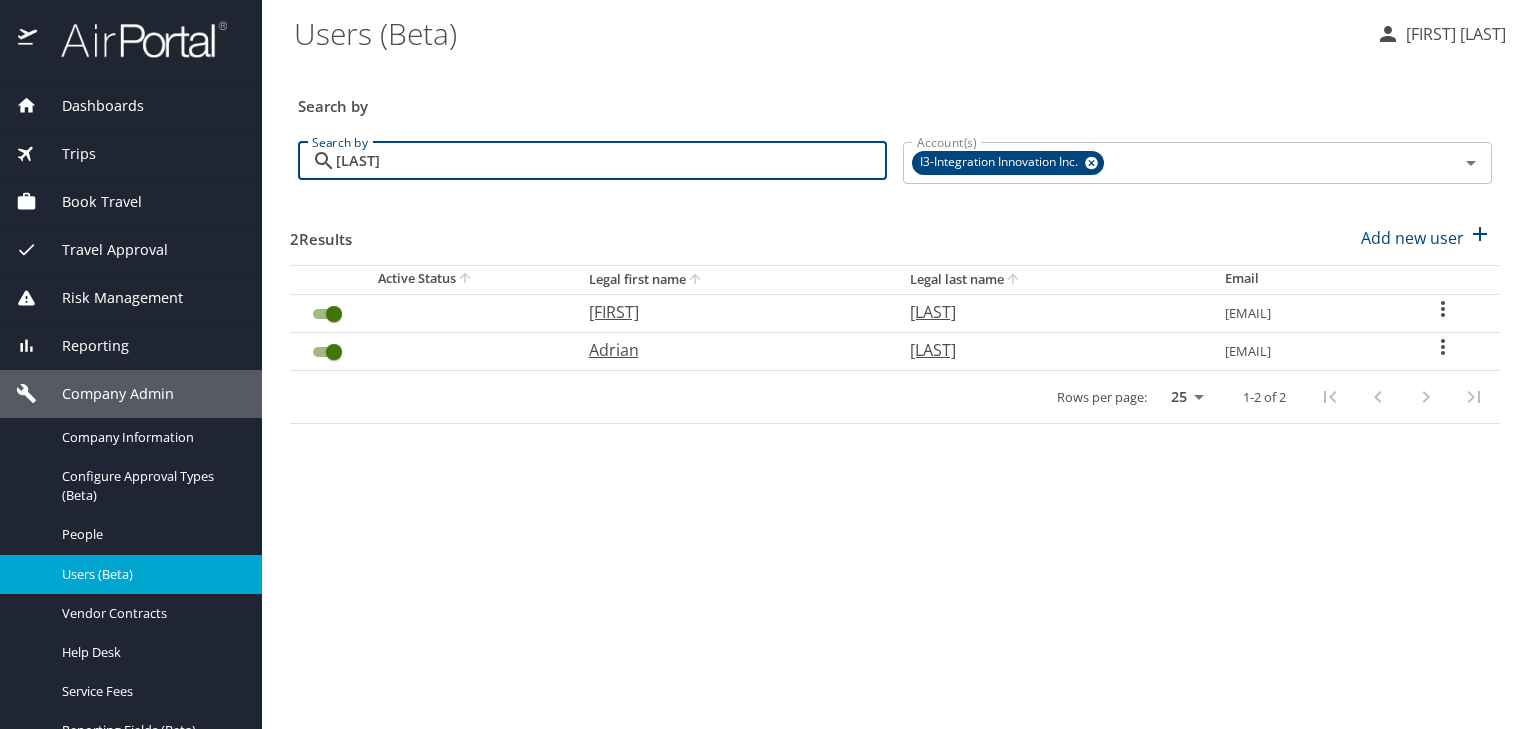 click 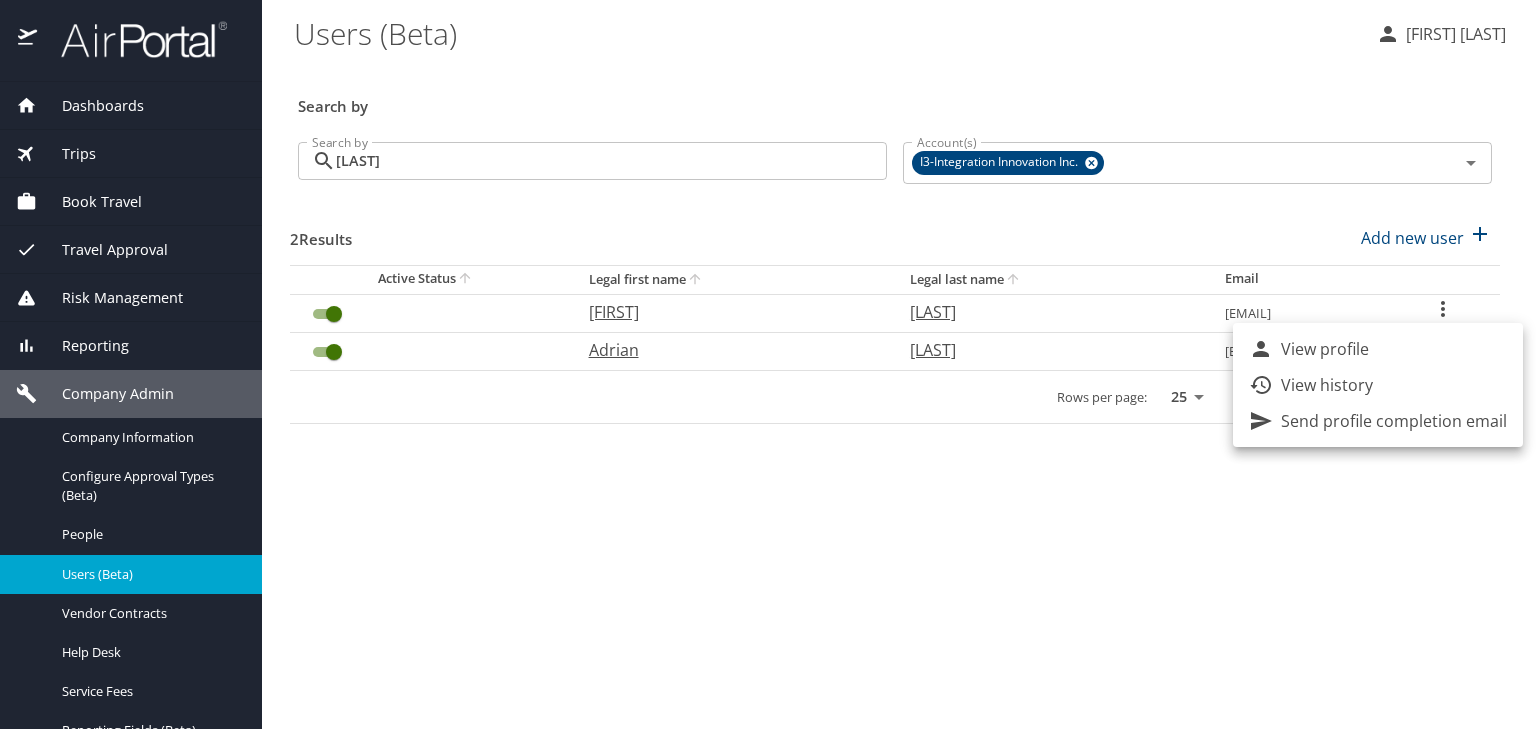 click on "View profile" at bounding box center [1325, 349] 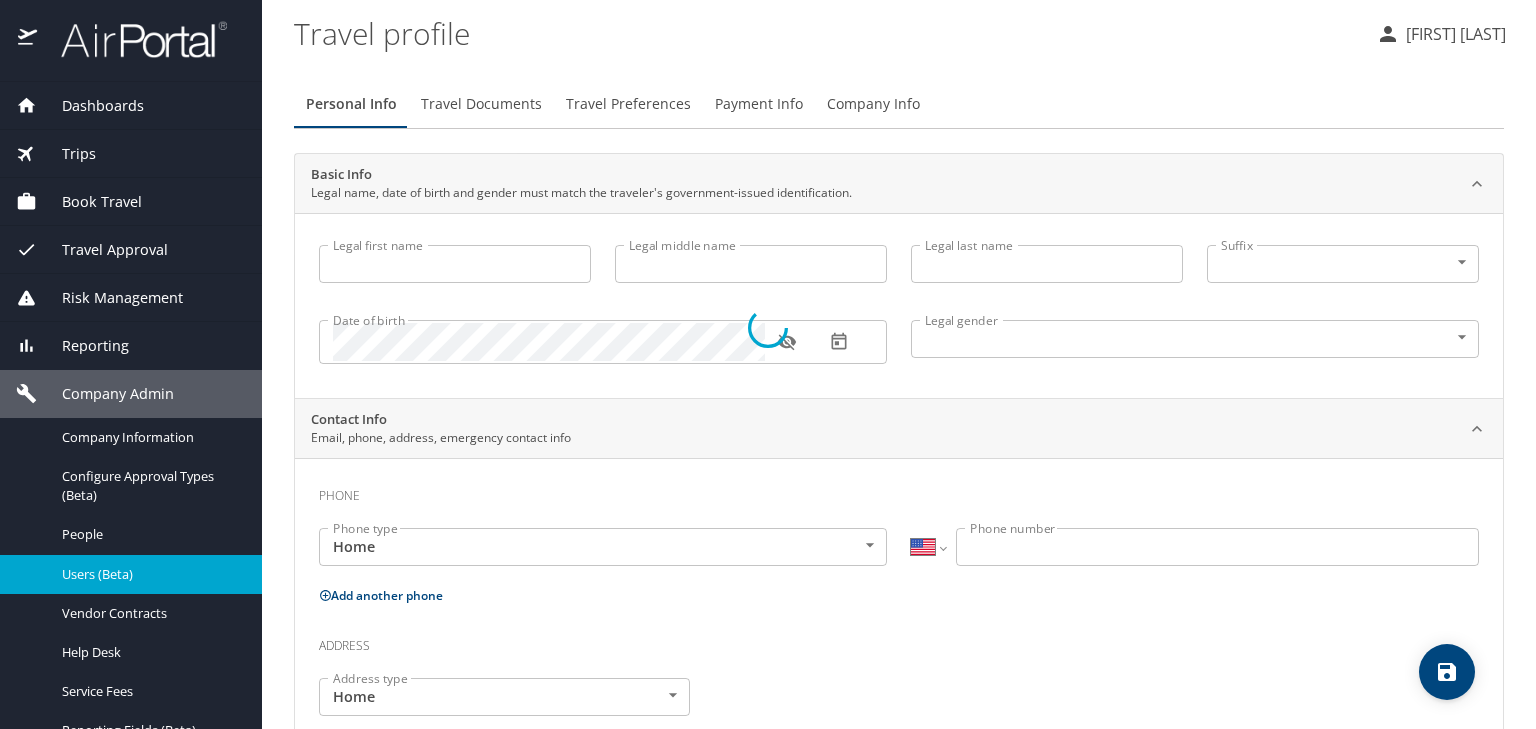 type on "Adrian" 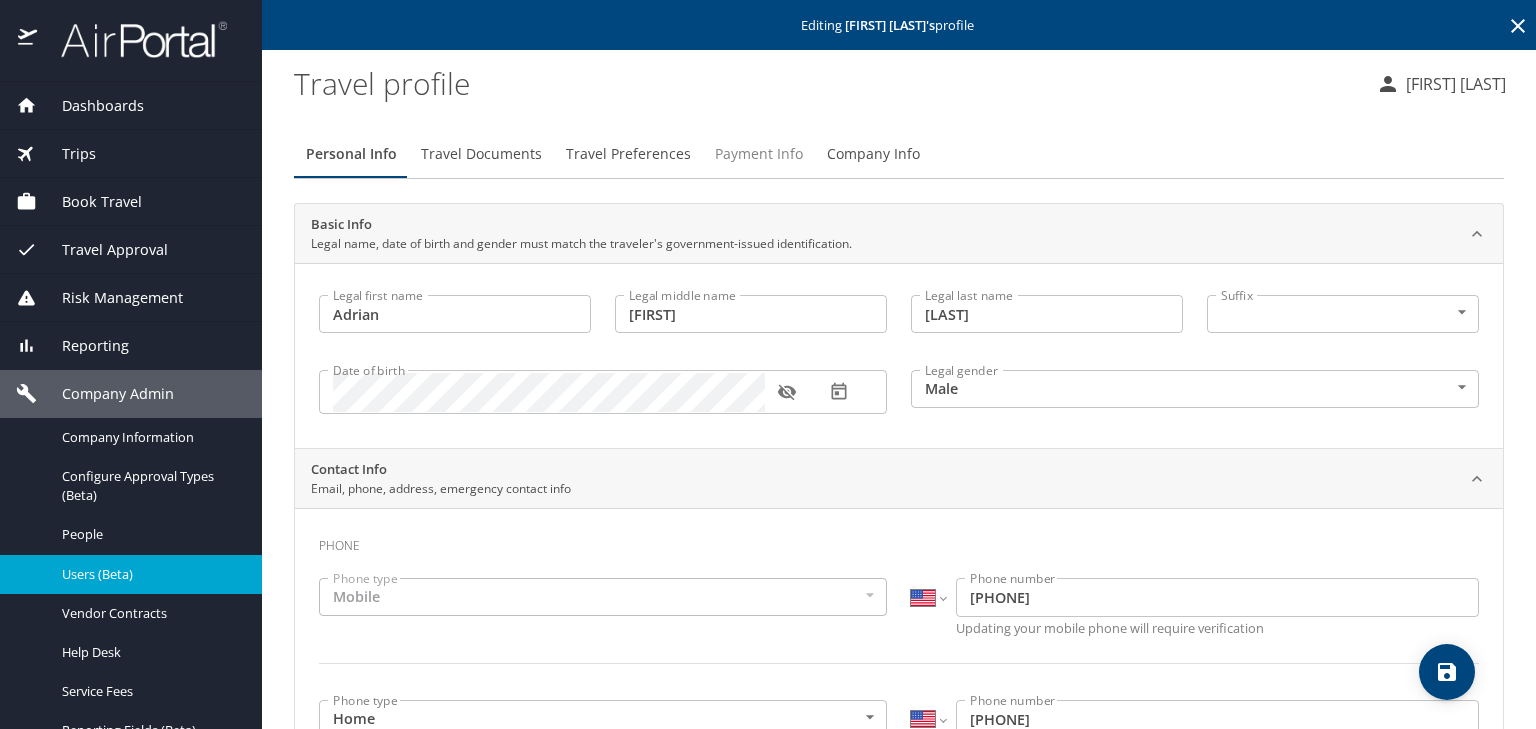 click on "Payment Info" at bounding box center [759, 154] 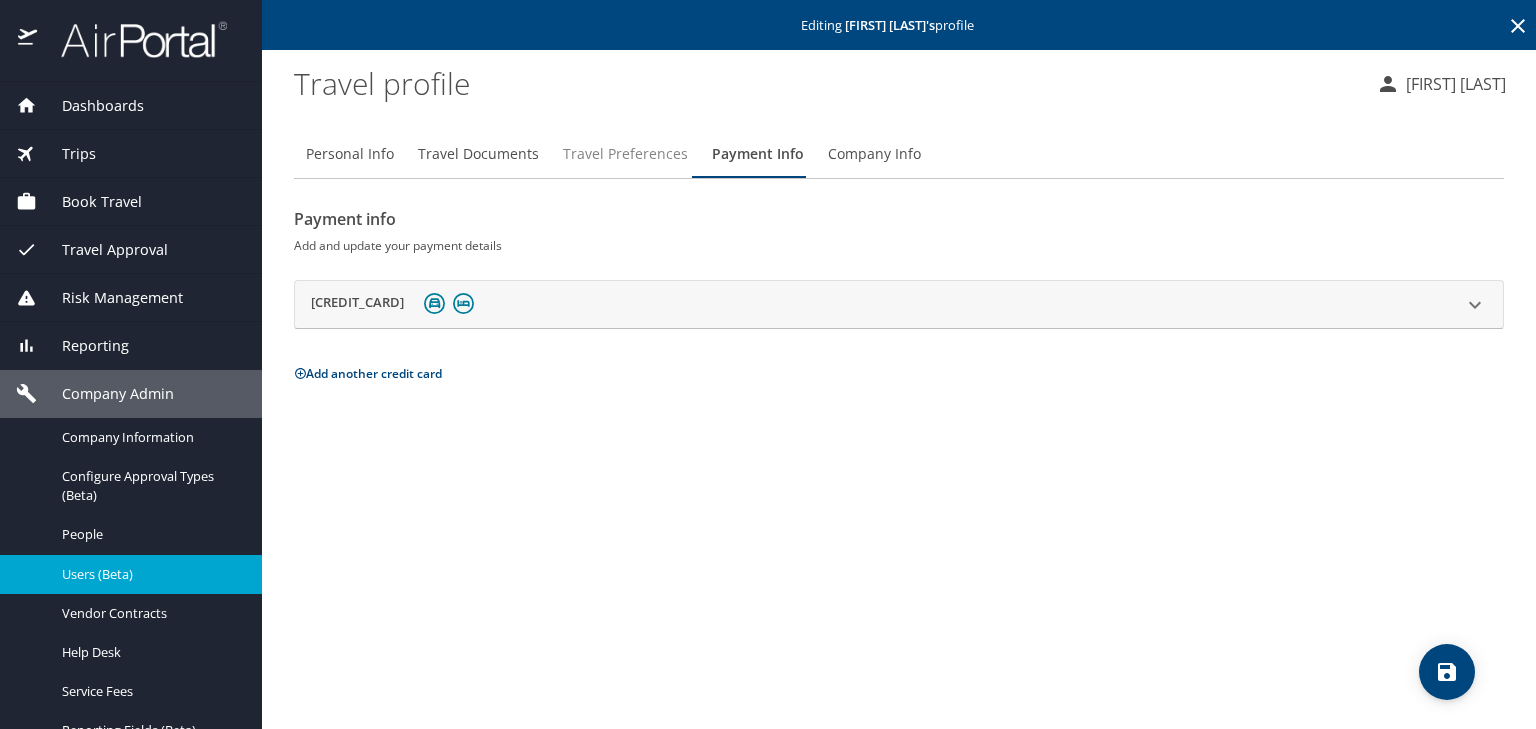 click on "Travel Preferences" at bounding box center [625, 154] 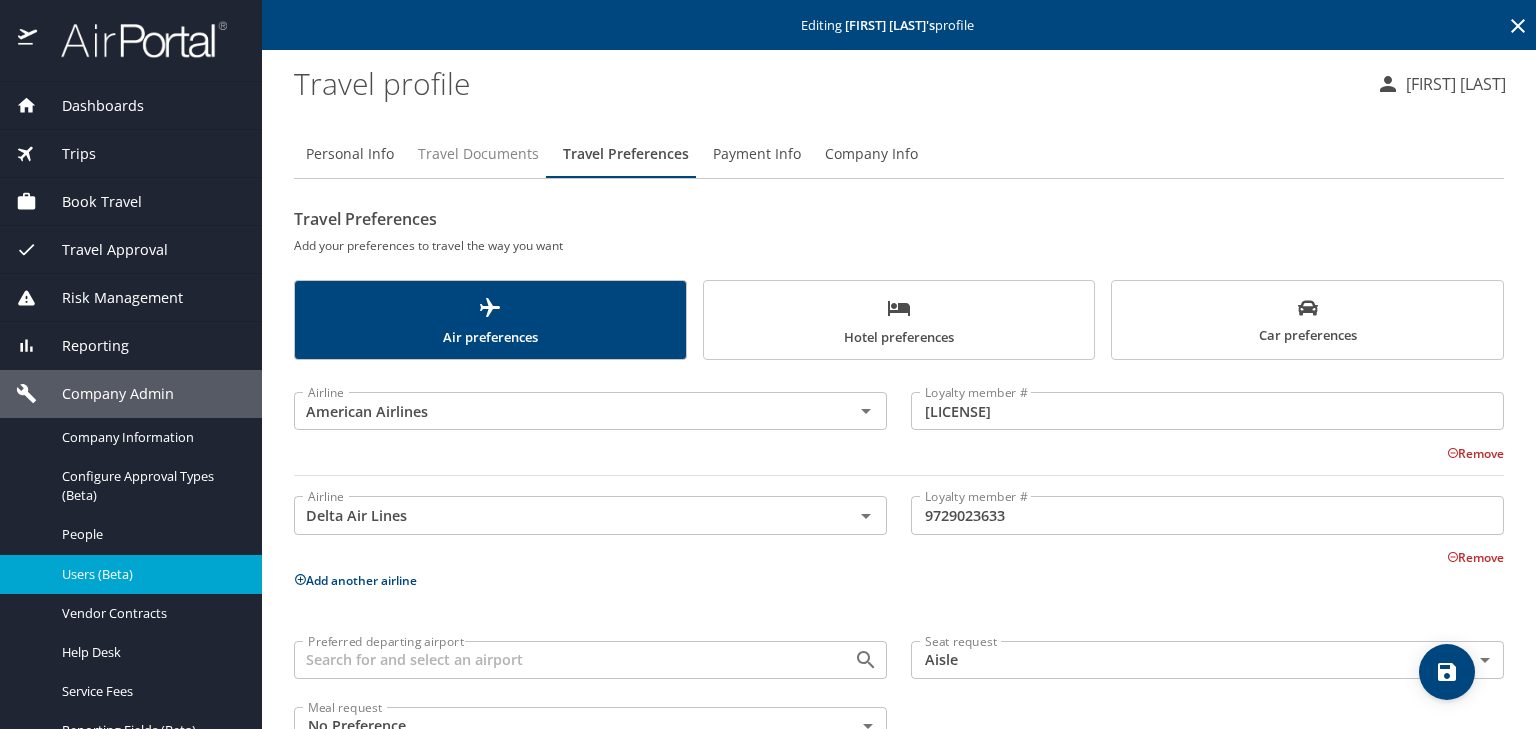 click on "Travel Documents" at bounding box center (478, 154) 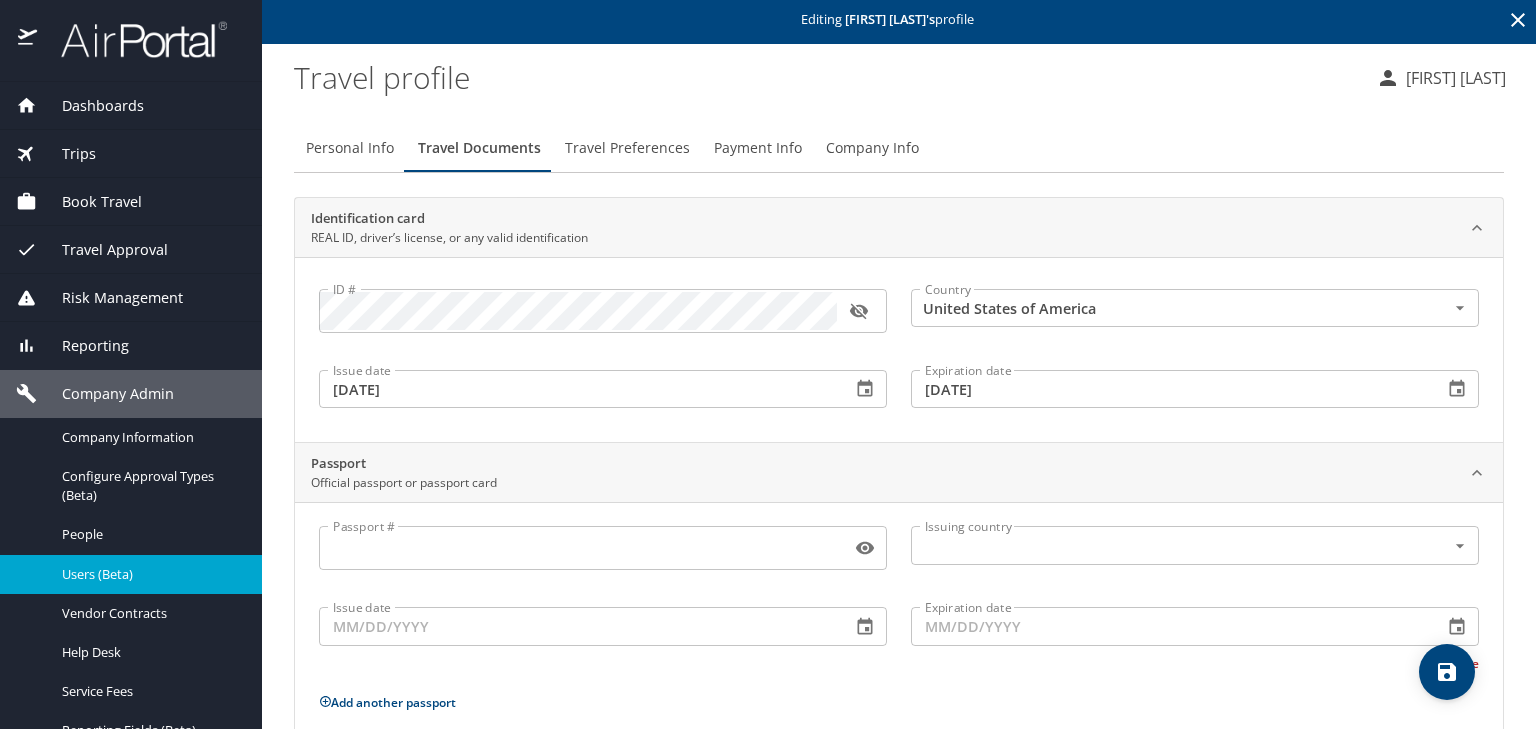 scroll, scrollTop: 0, scrollLeft: 0, axis: both 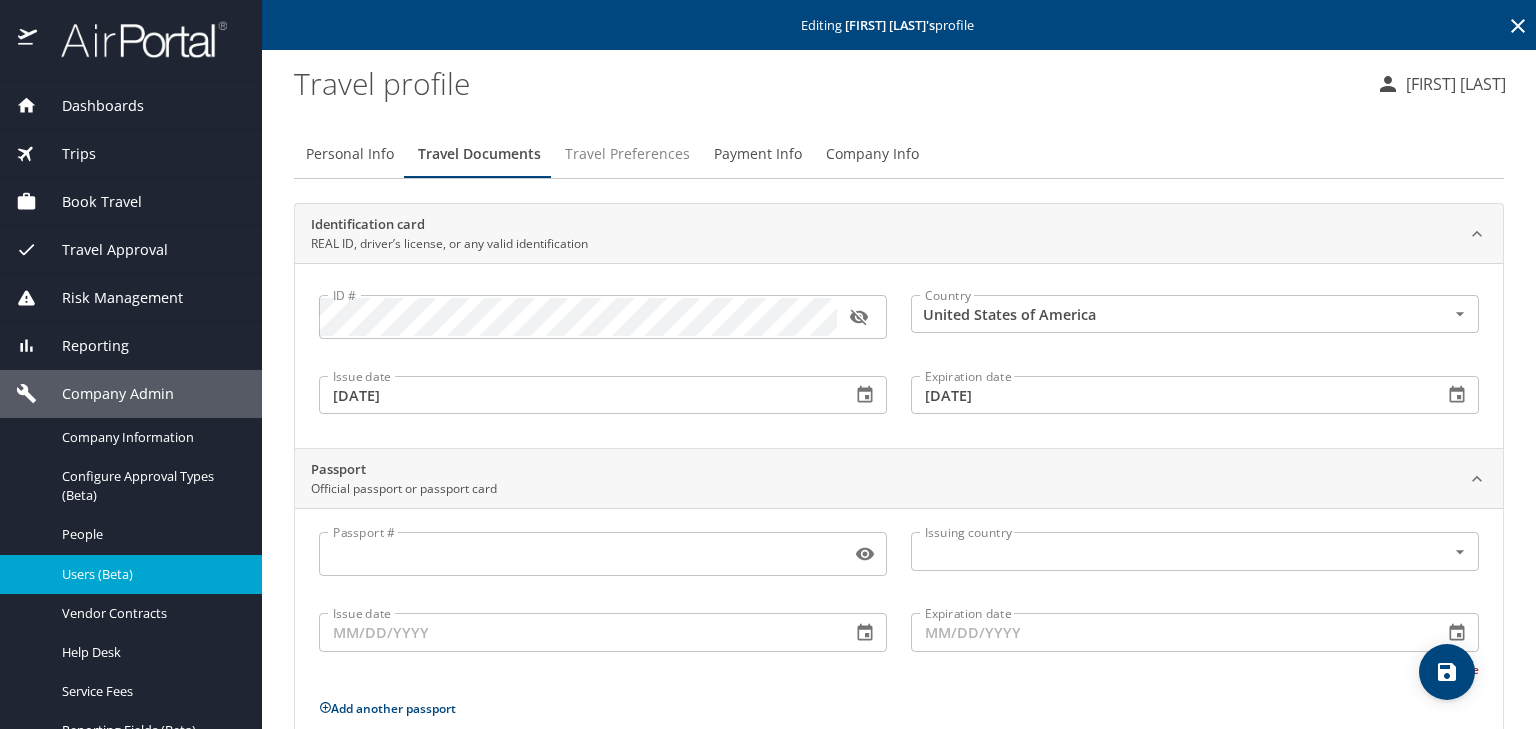 click on "Travel Preferences" at bounding box center (627, 154) 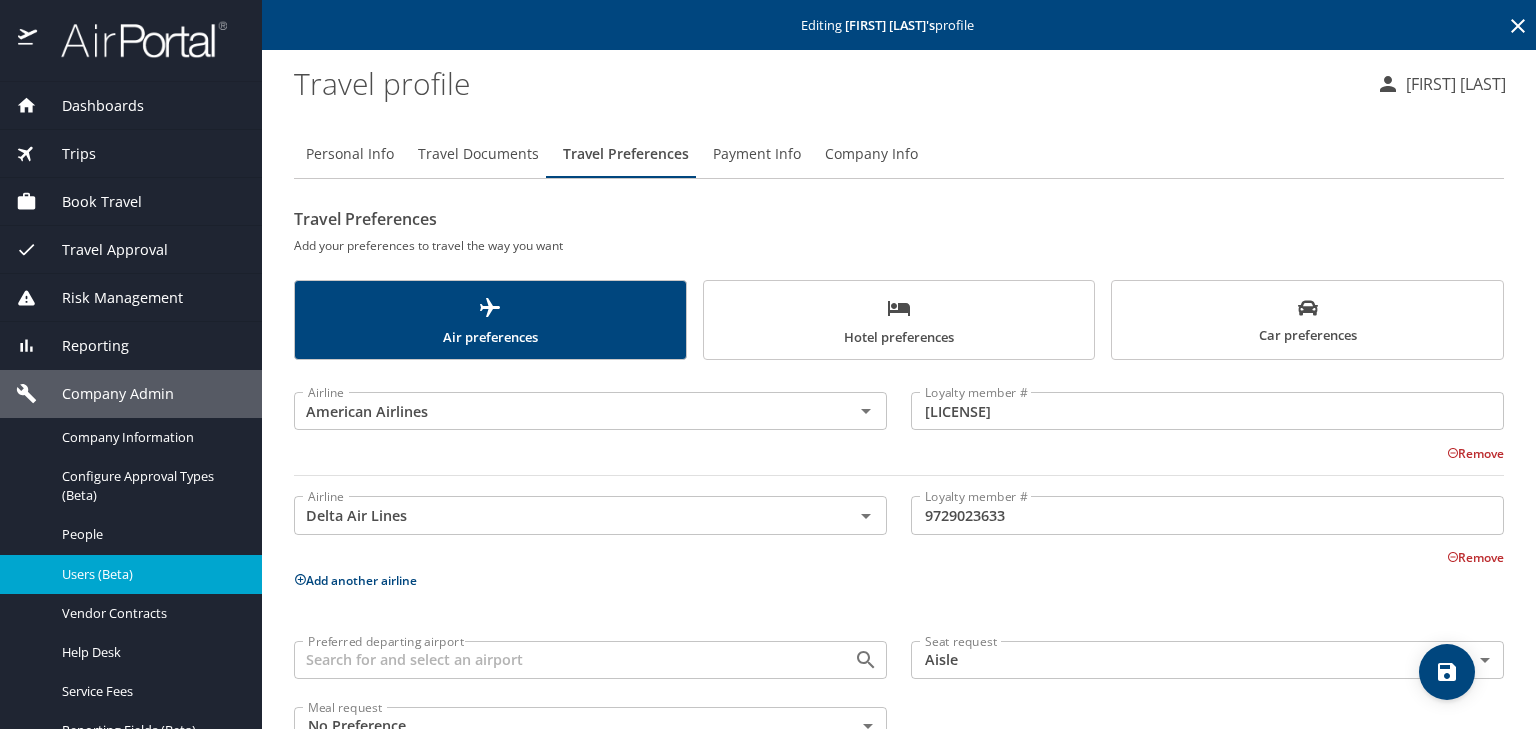 click 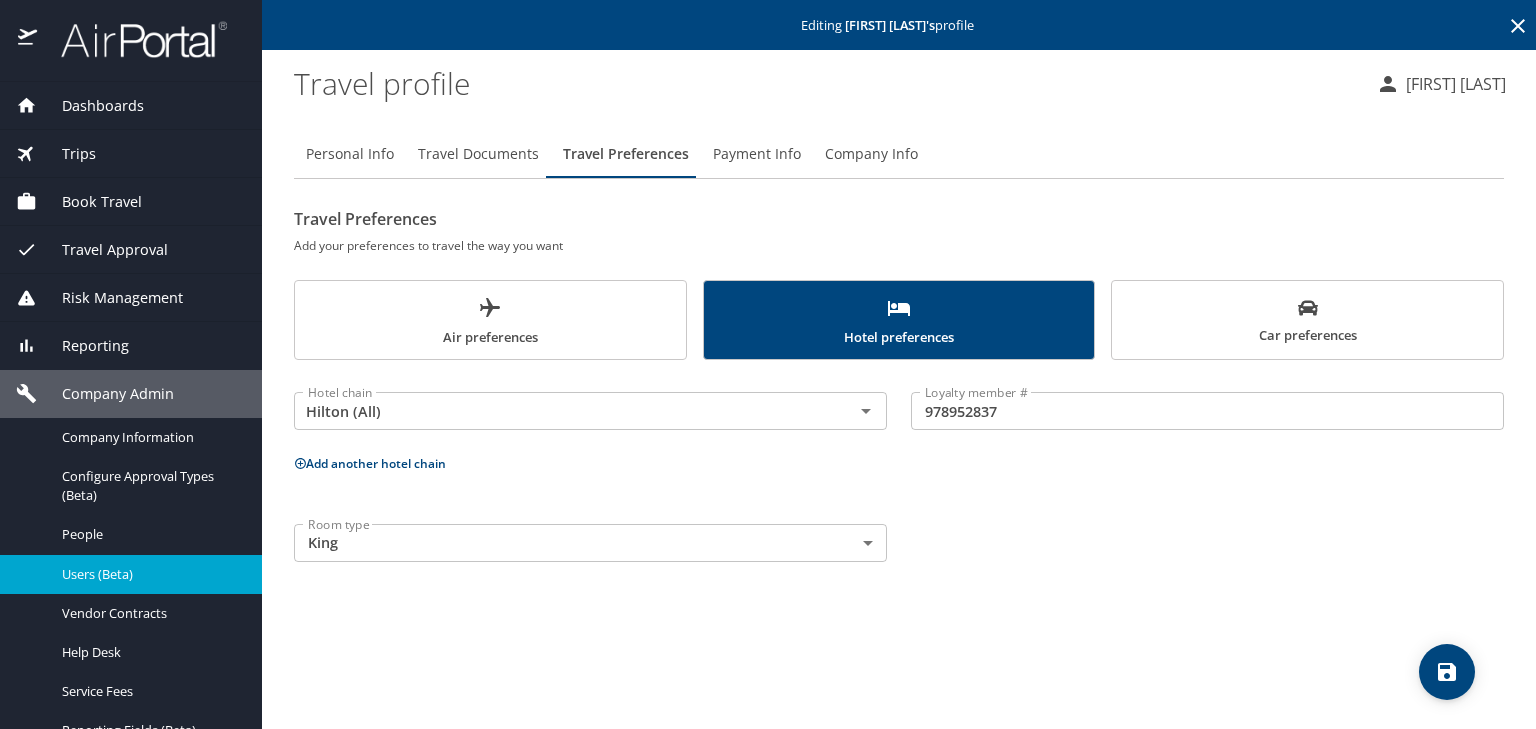 click on "Users (Beta)" at bounding box center [150, 574] 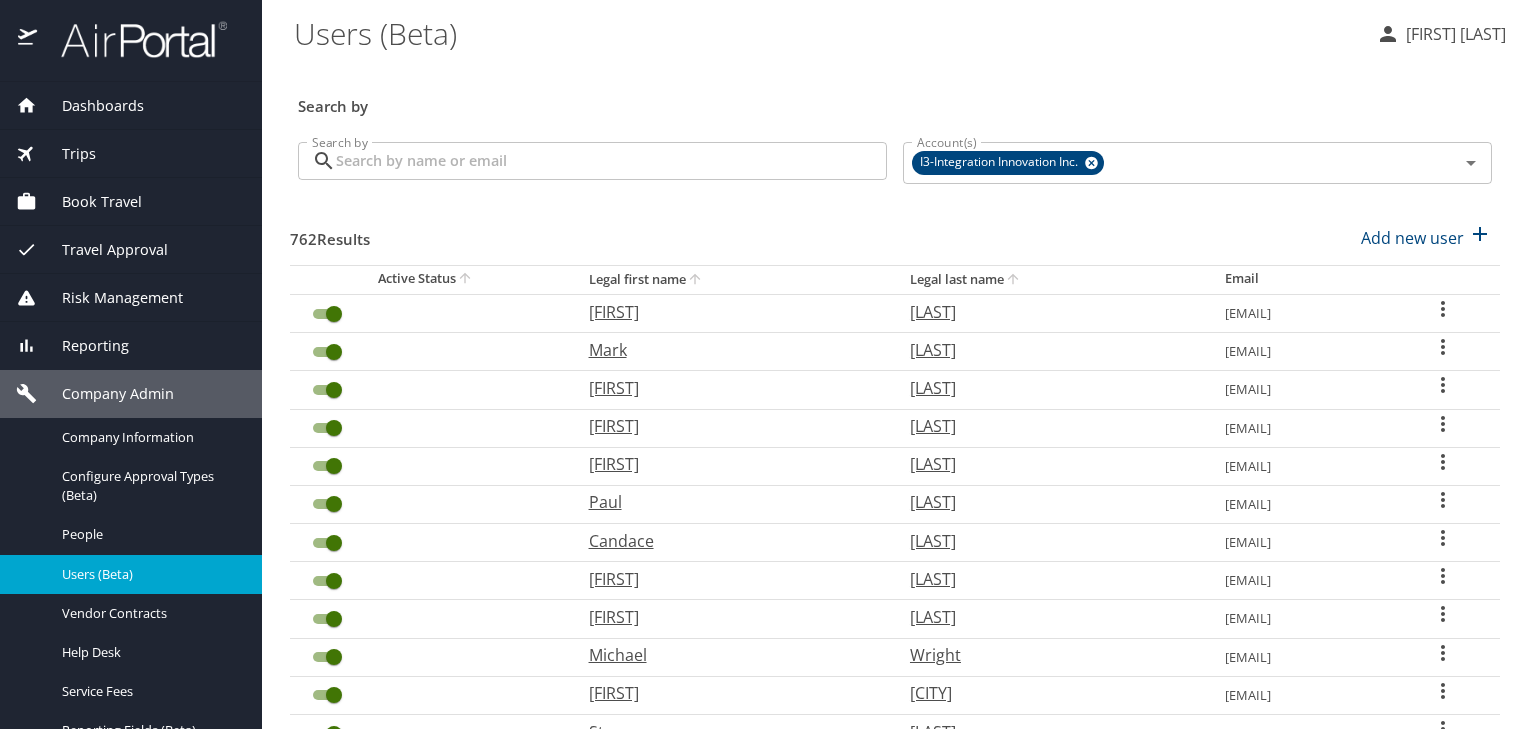 click on "Search by" at bounding box center (611, 161) 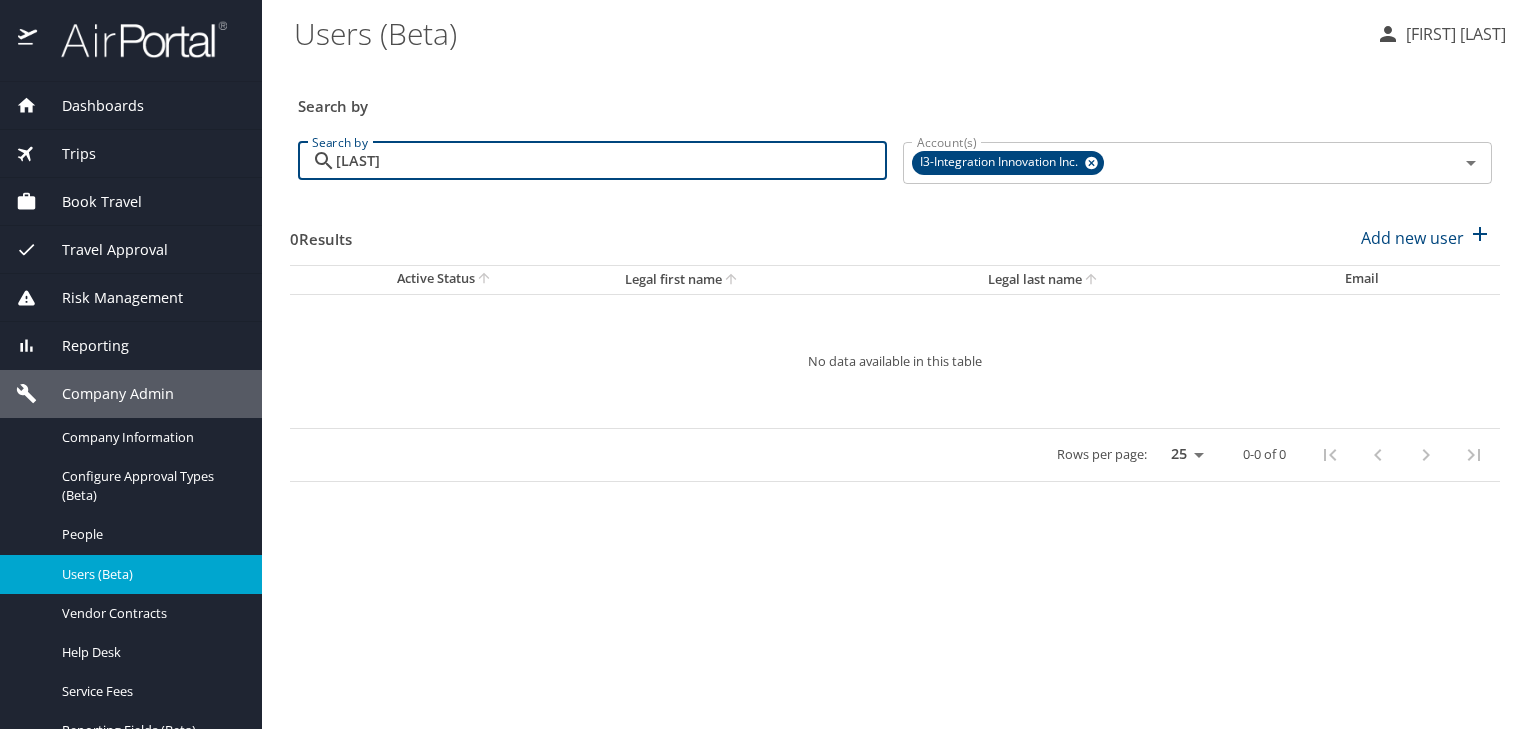 click on "[LAST]" at bounding box center (611, 161) 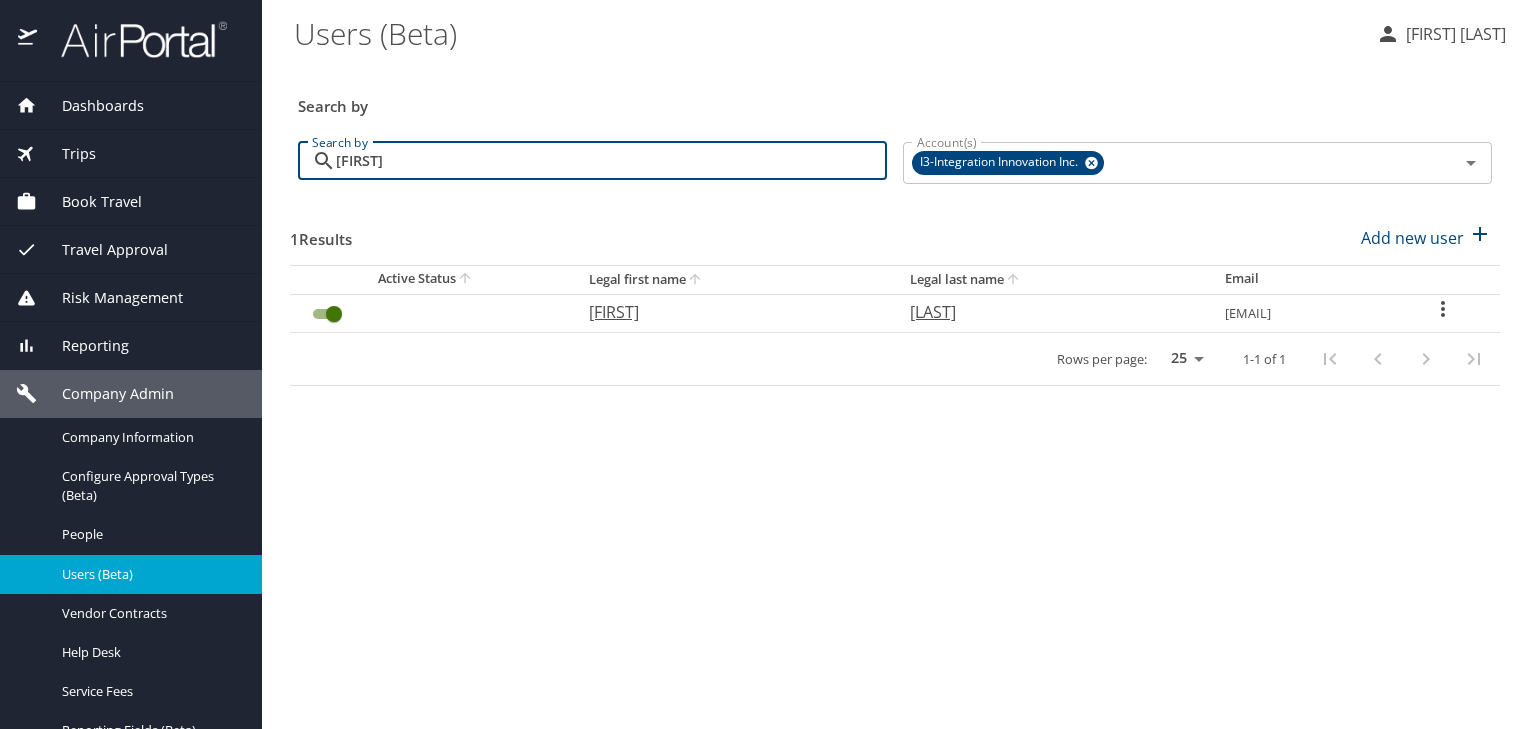 drag, startPoint x: 269, startPoint y: 163, endPoint x: 212, endPoint y: 164, distance: 57.00877 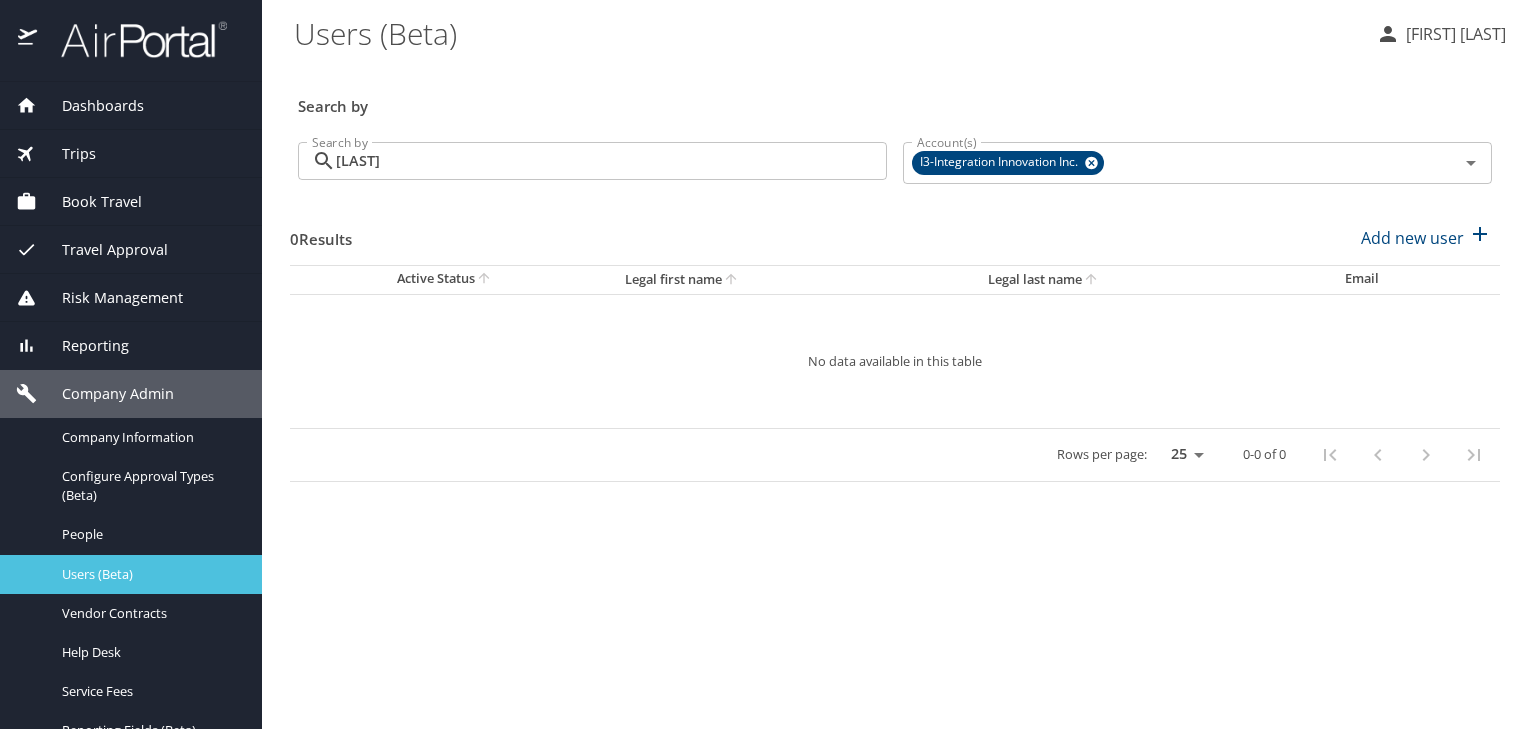 click on "Users (Beta)" at bounding box center (150, 574) 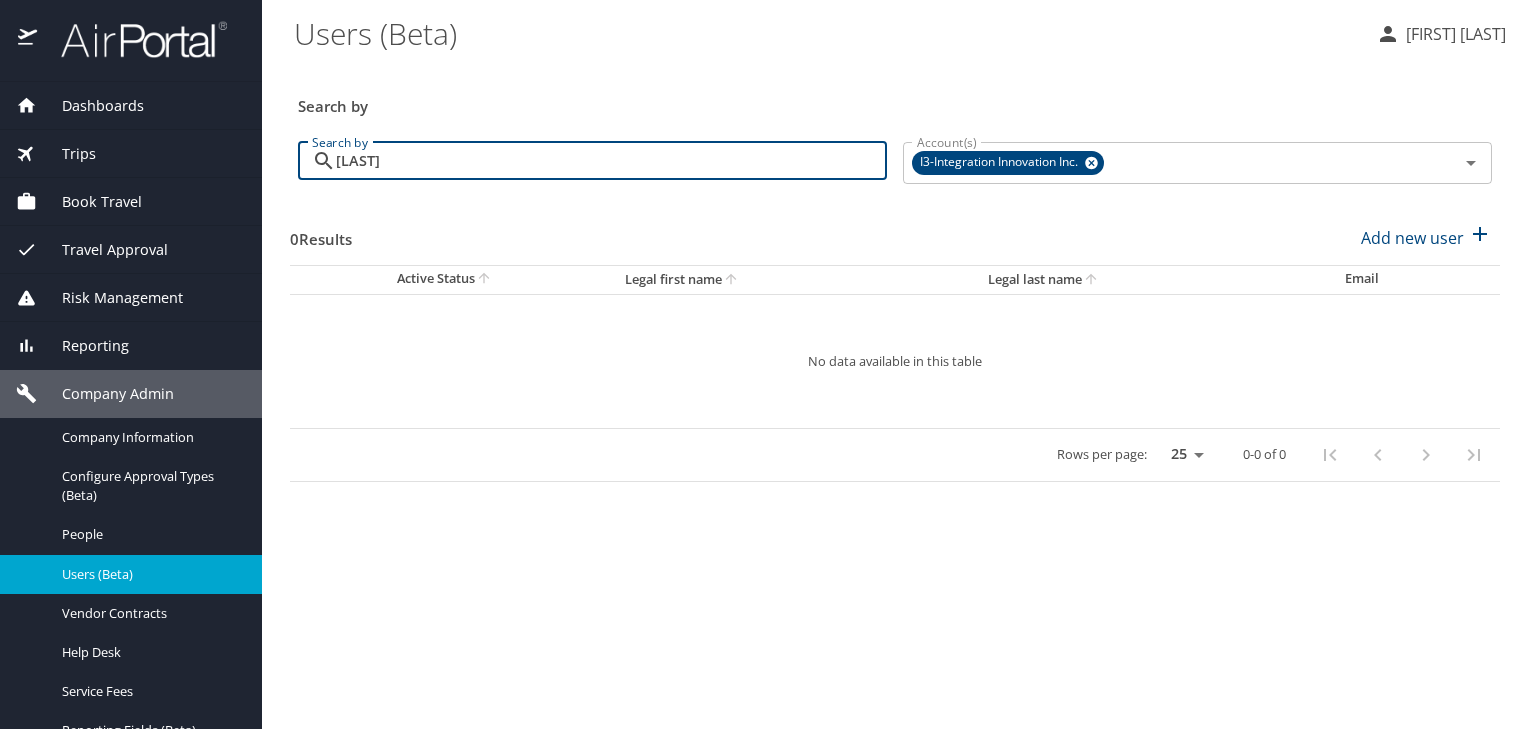 drag, startPoint x: 373, startPoint y: 172, endPoint x: 286, endPoint y: 173, distance: 87.005745 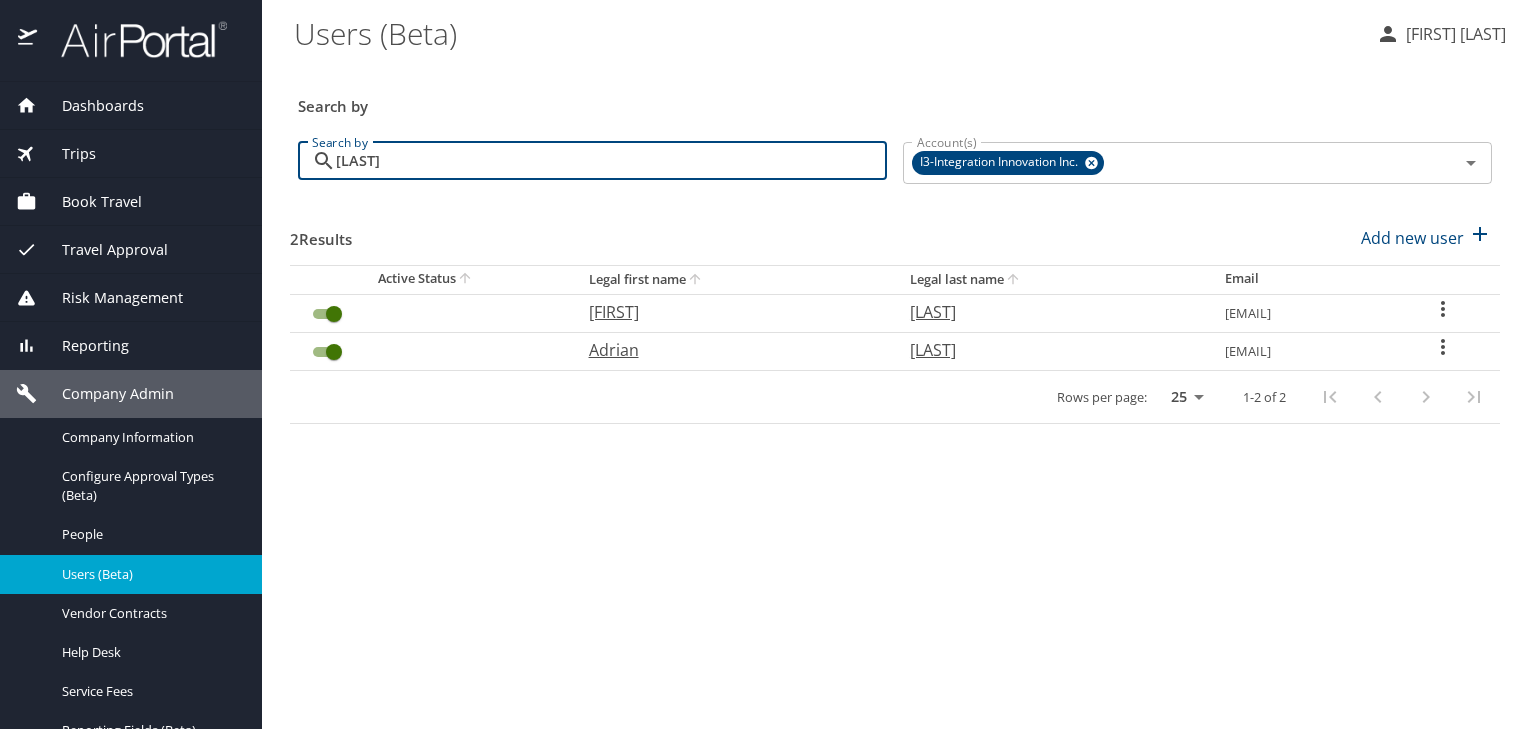 type on "[LAST]" 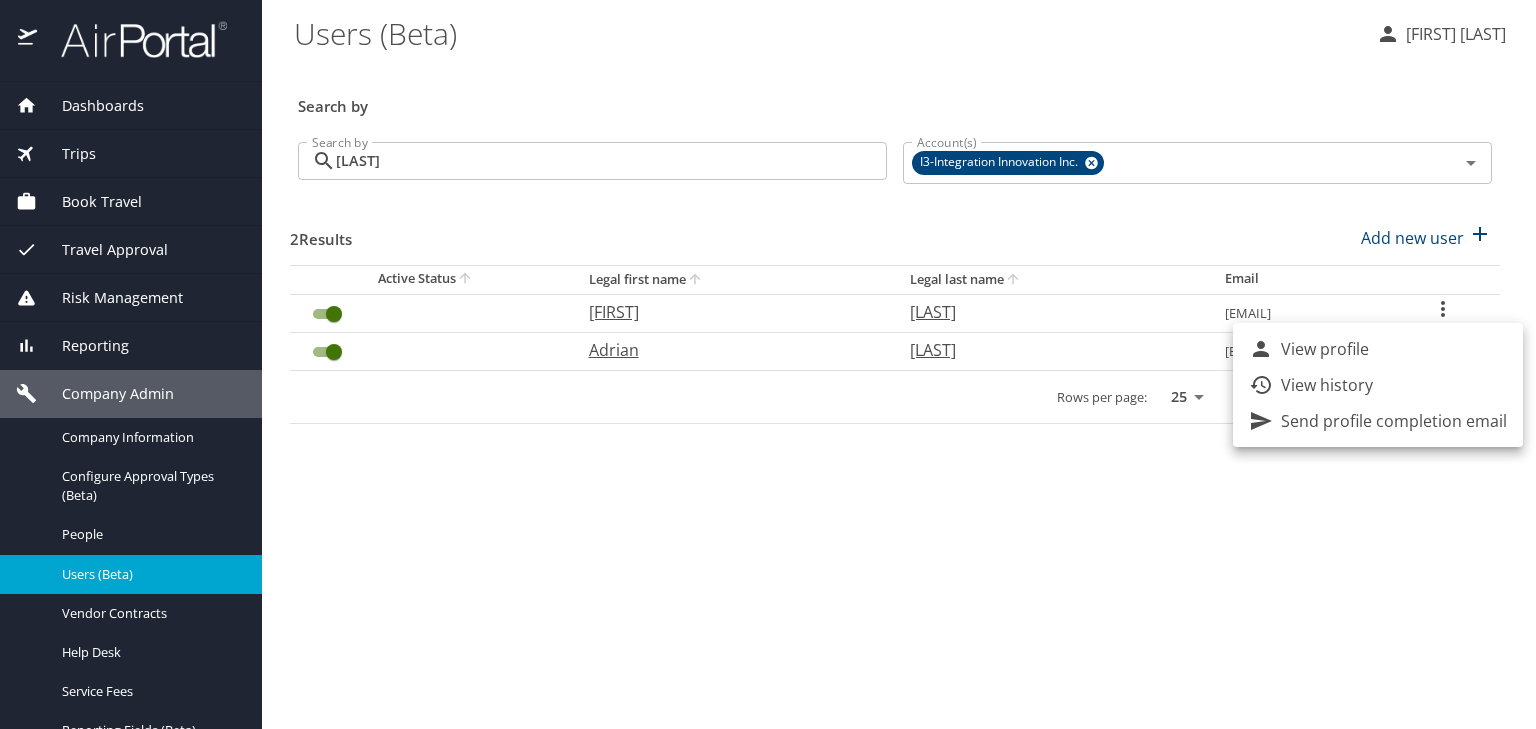 click on "View profile" at bounding box center (1325, 349) 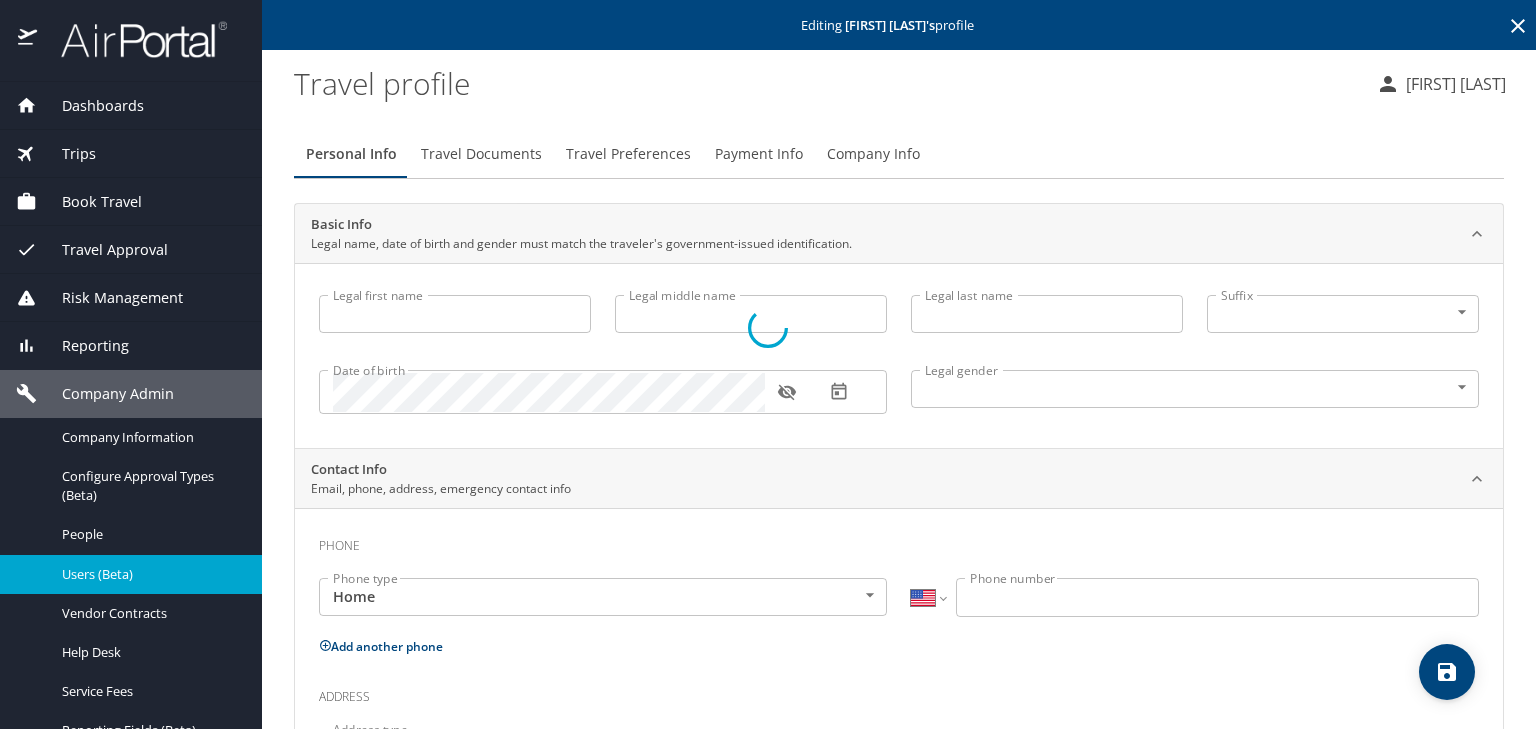 type on "Adrian" 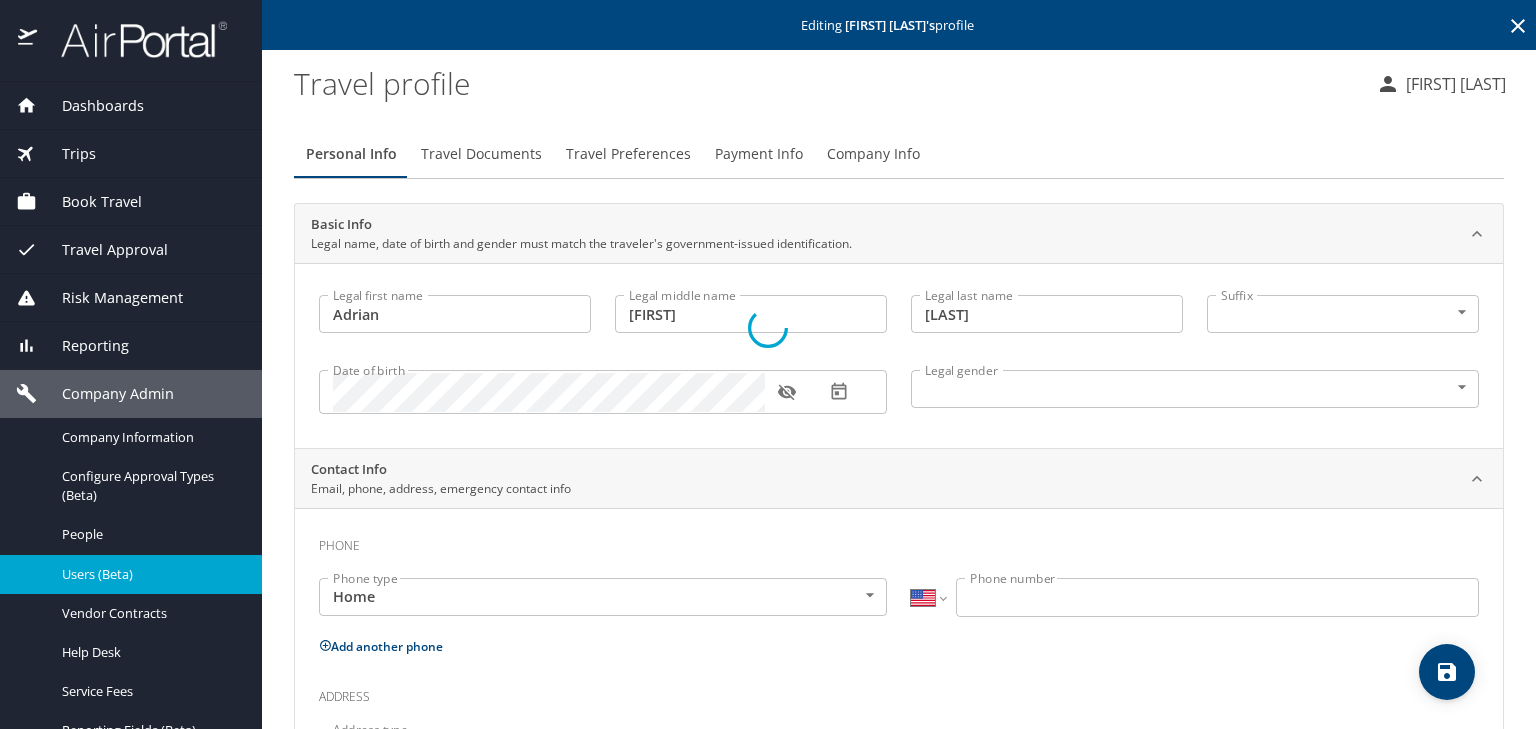 select on "US" 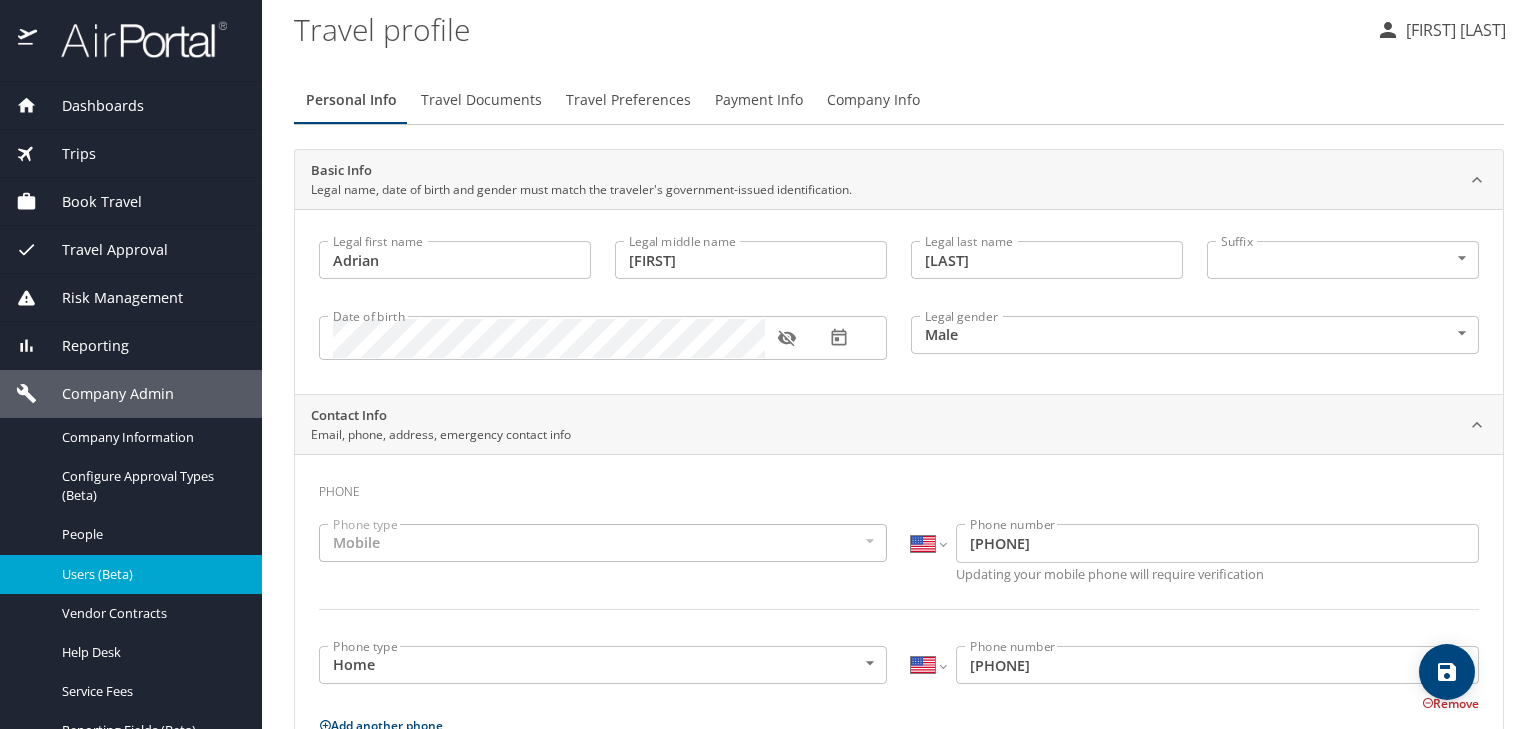 scroll, scrollTop: 240, scrollLeft: 0, axis: vertical 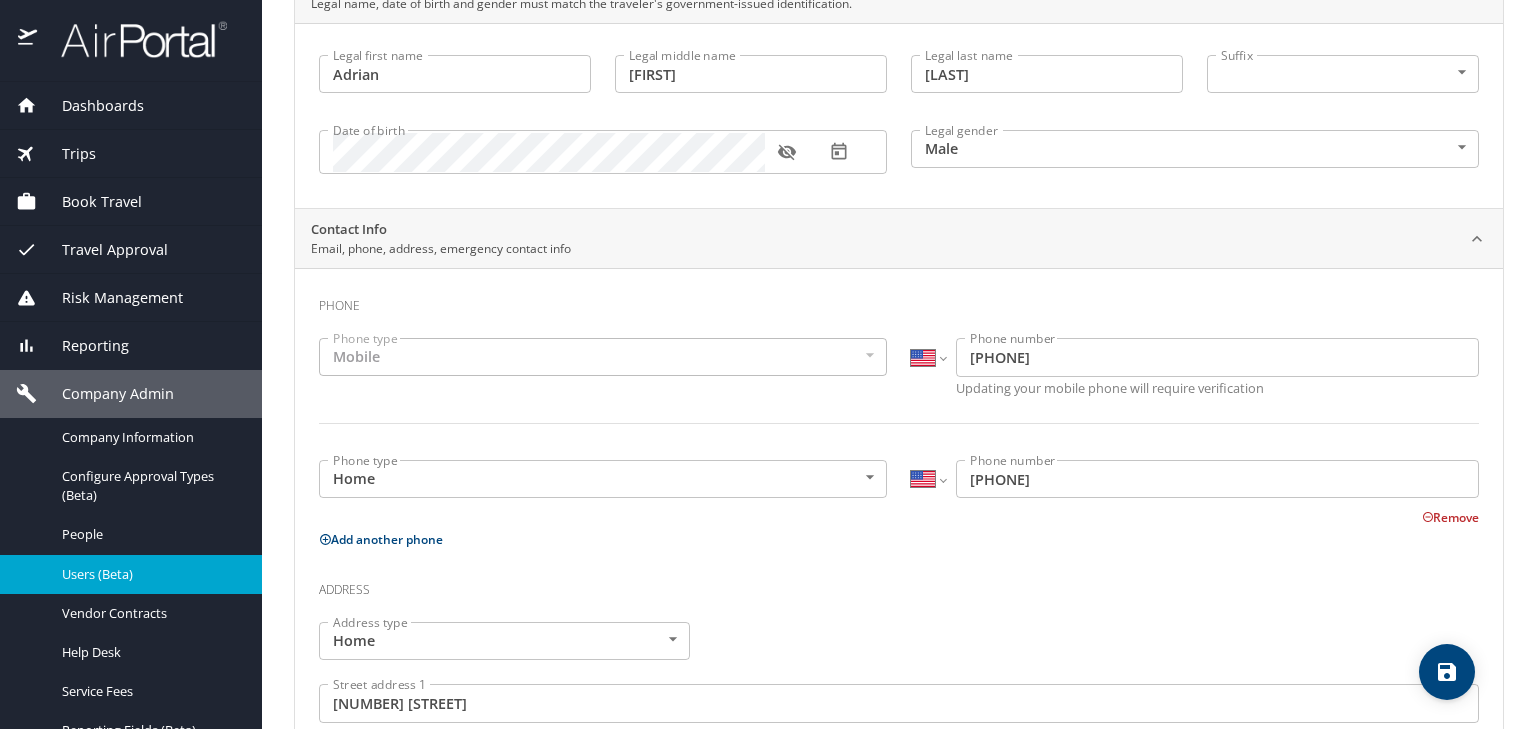 click on "Users (Beta)" at bounding box center [150, 574] 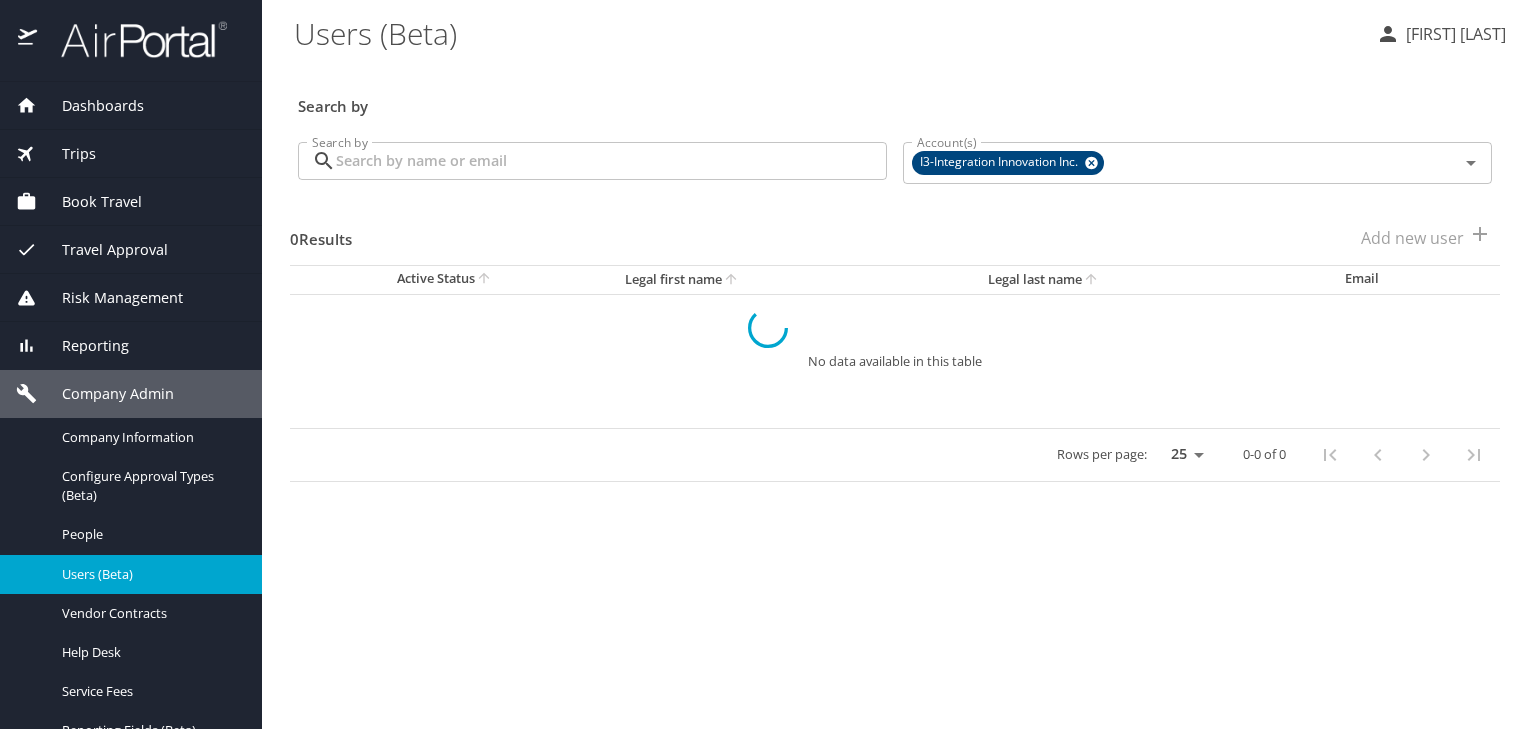 scroll, scrollTop: 0, scrollLeft: 0, axis: both 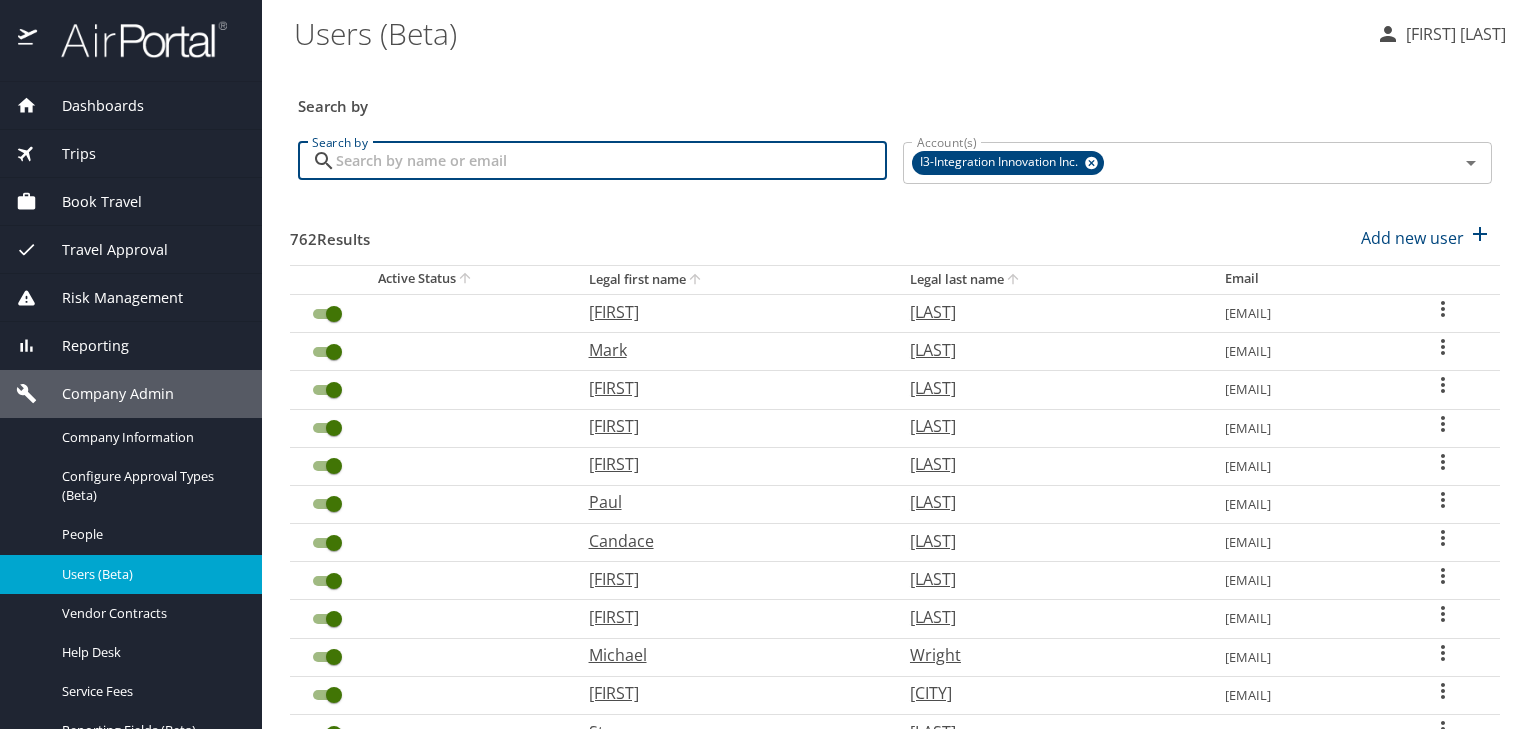 click on "Search by" at bounding box center [611, 161] 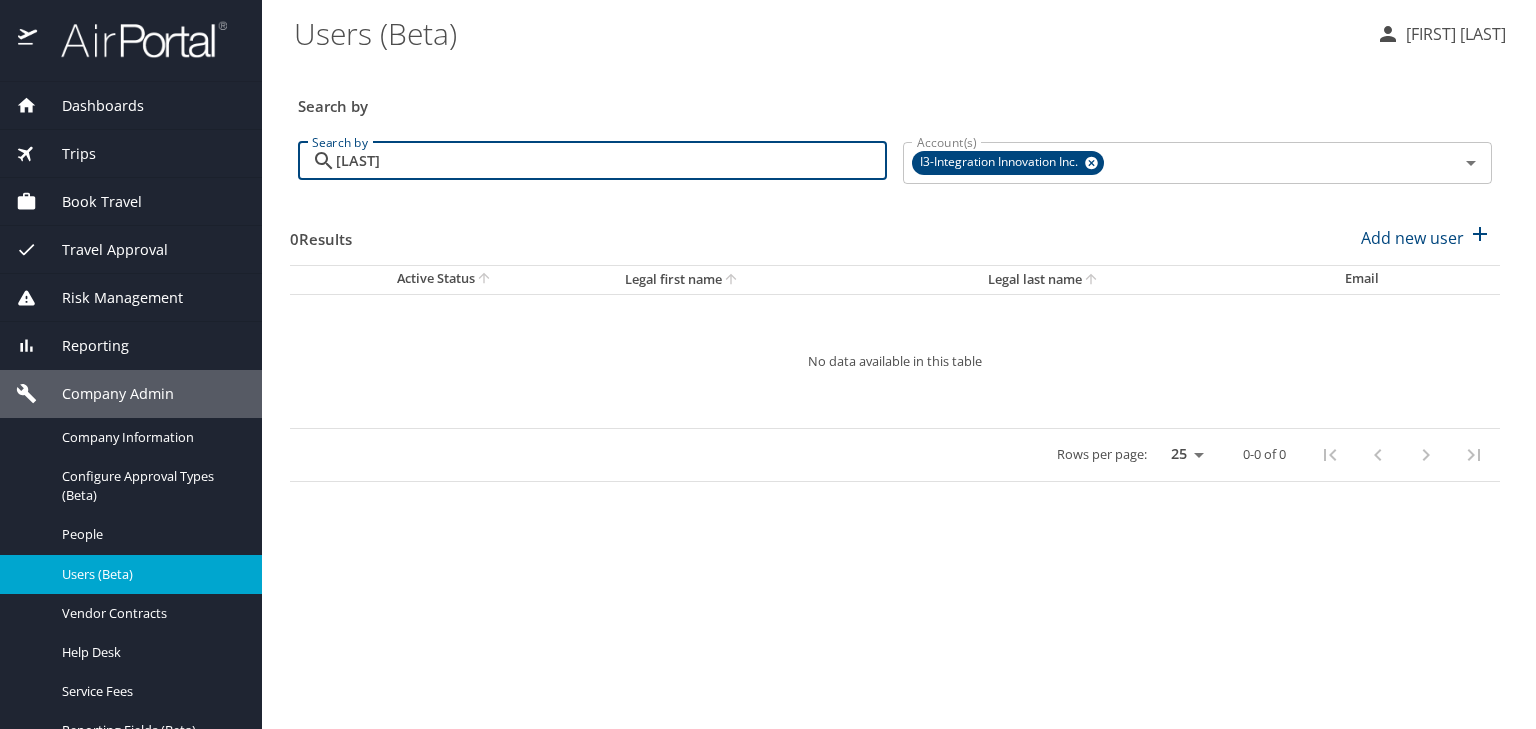 drag, startPoint x: 410, startPoint y: 163, endPoint x: 286, endPoint y: 152, distance: 124.486946 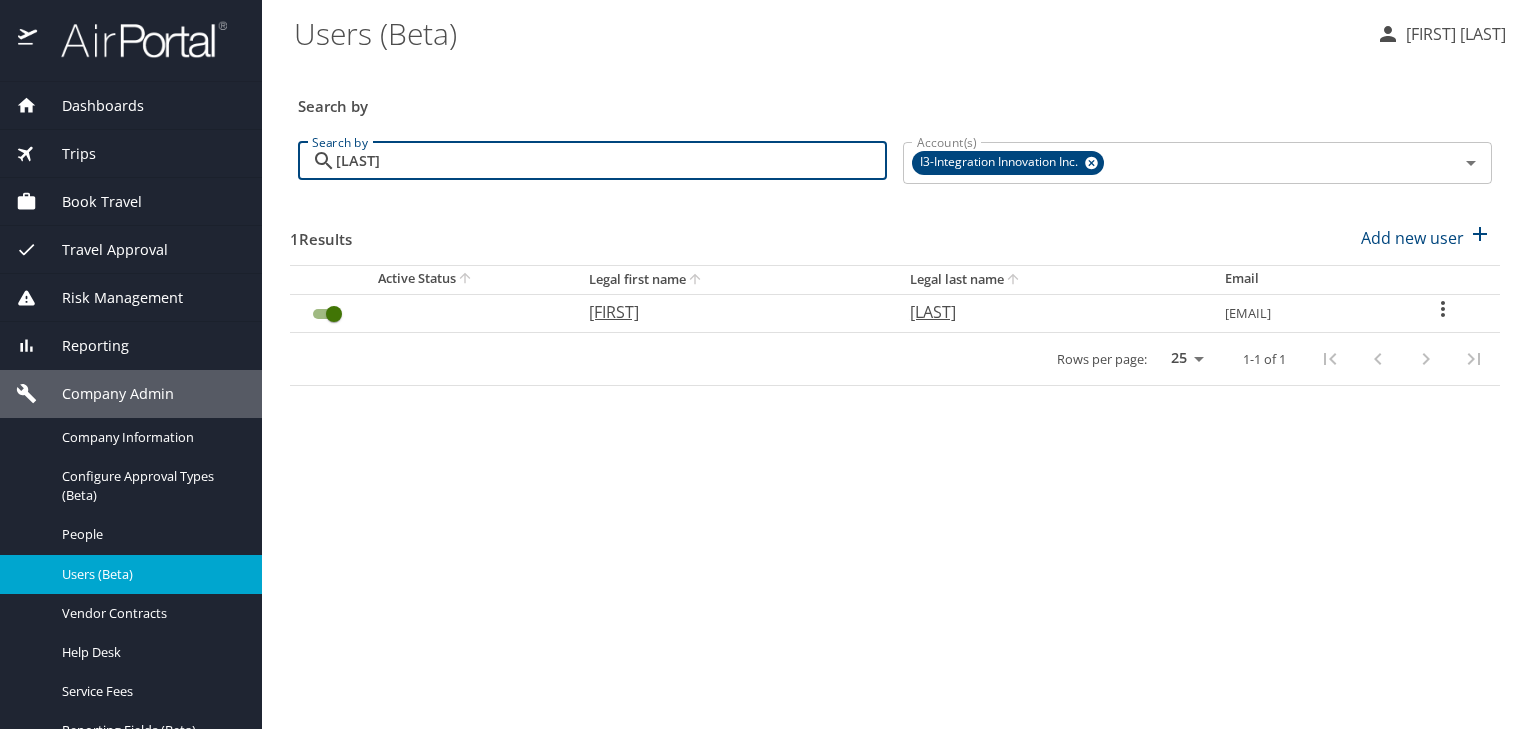 type on "[LAST]" 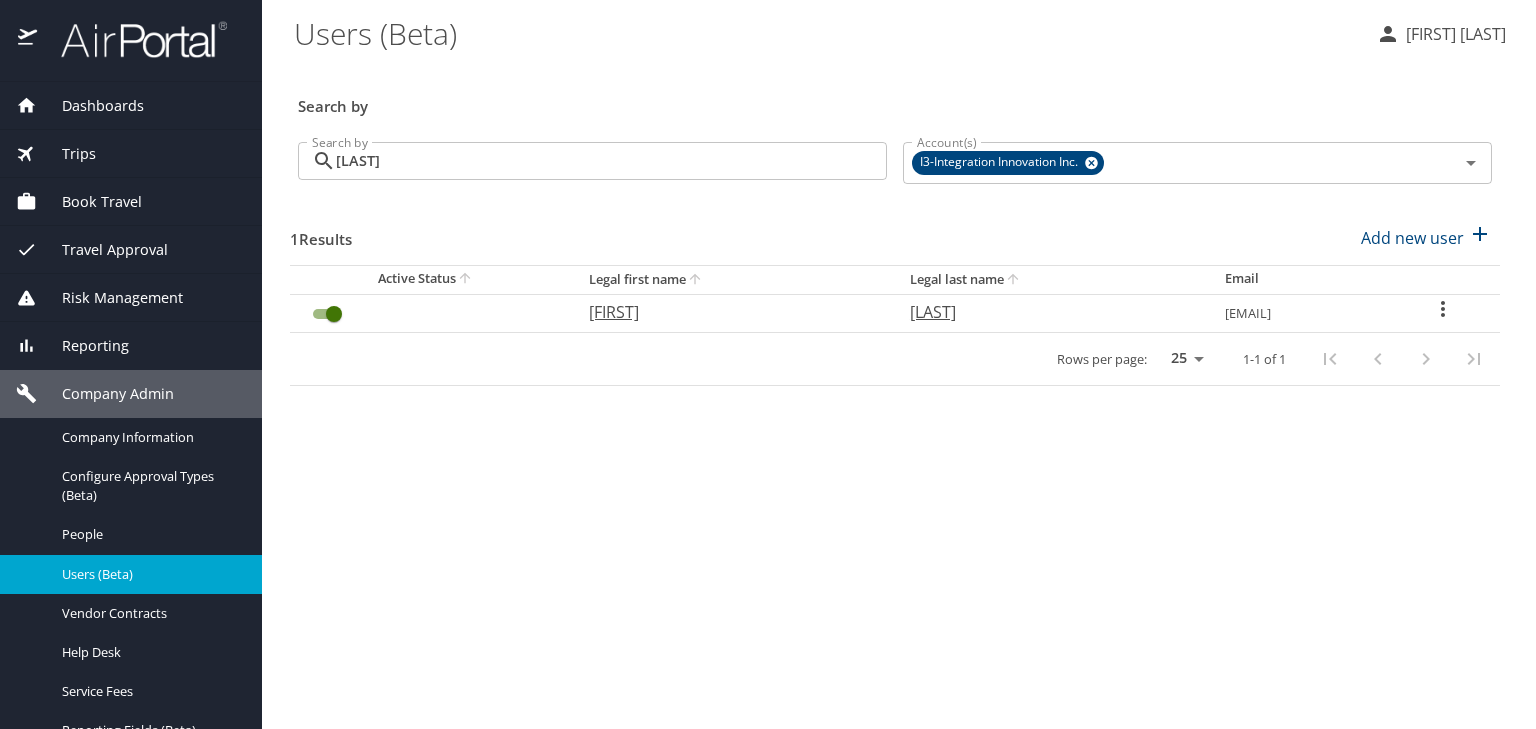 click 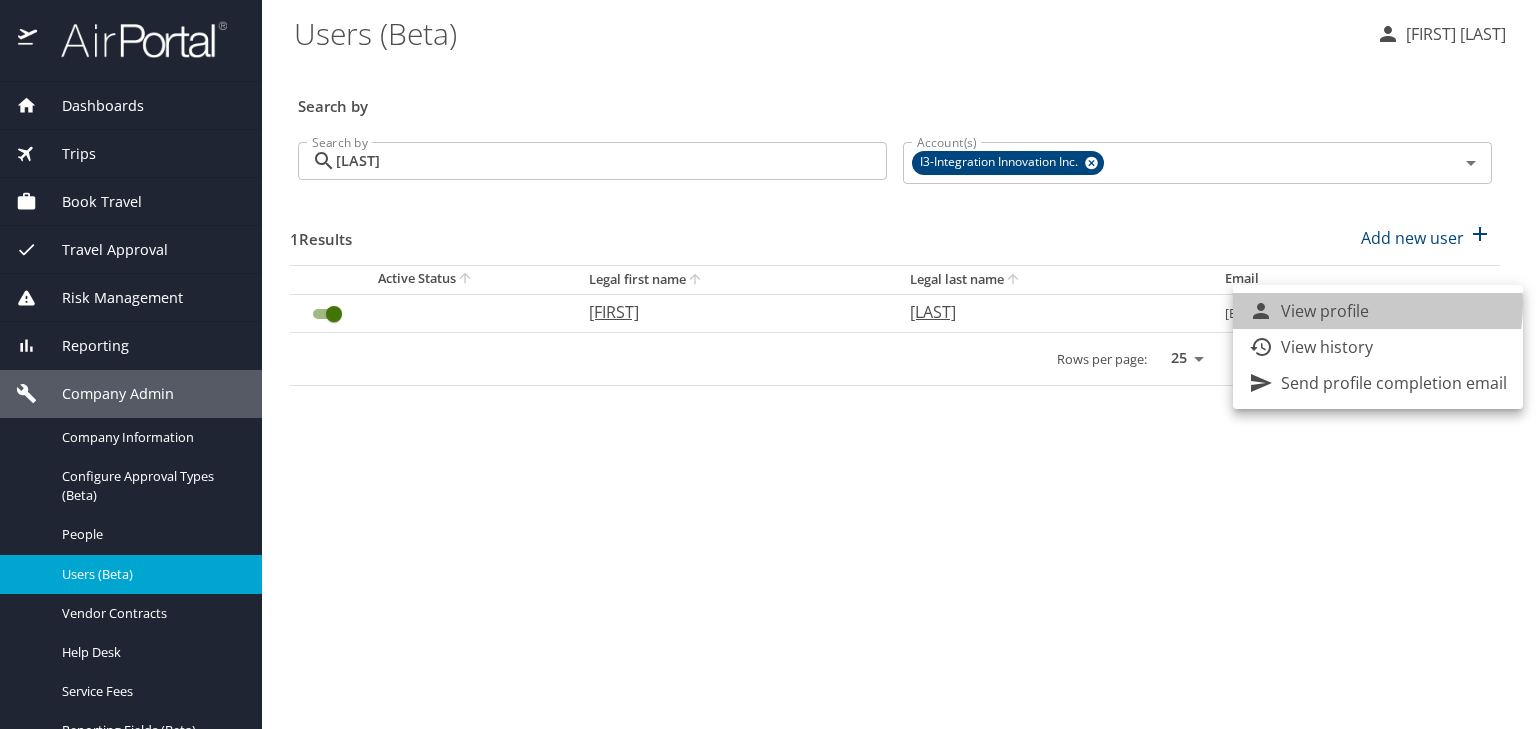 click on "View profile" at bounding box center [1325, 311] 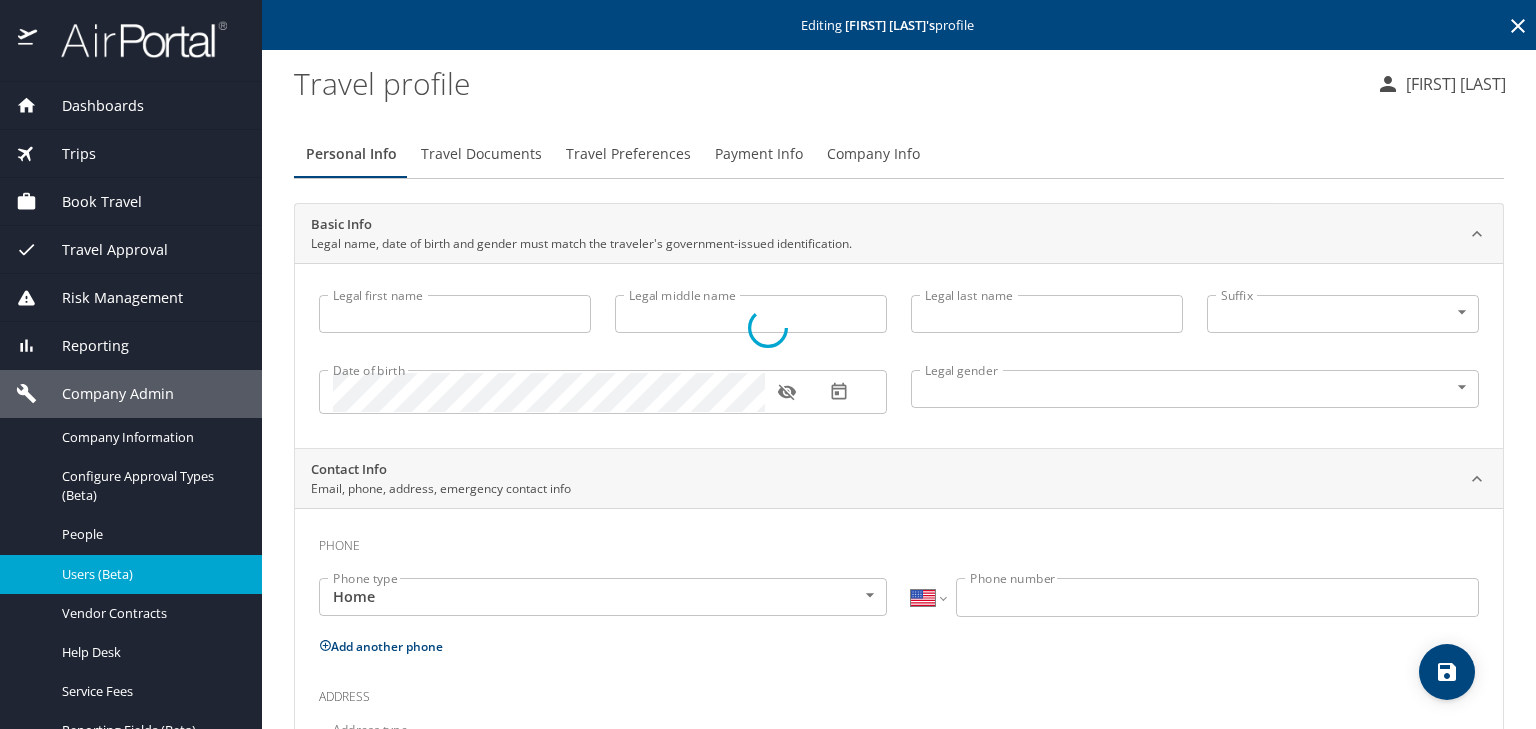 type on "[FIRST]" 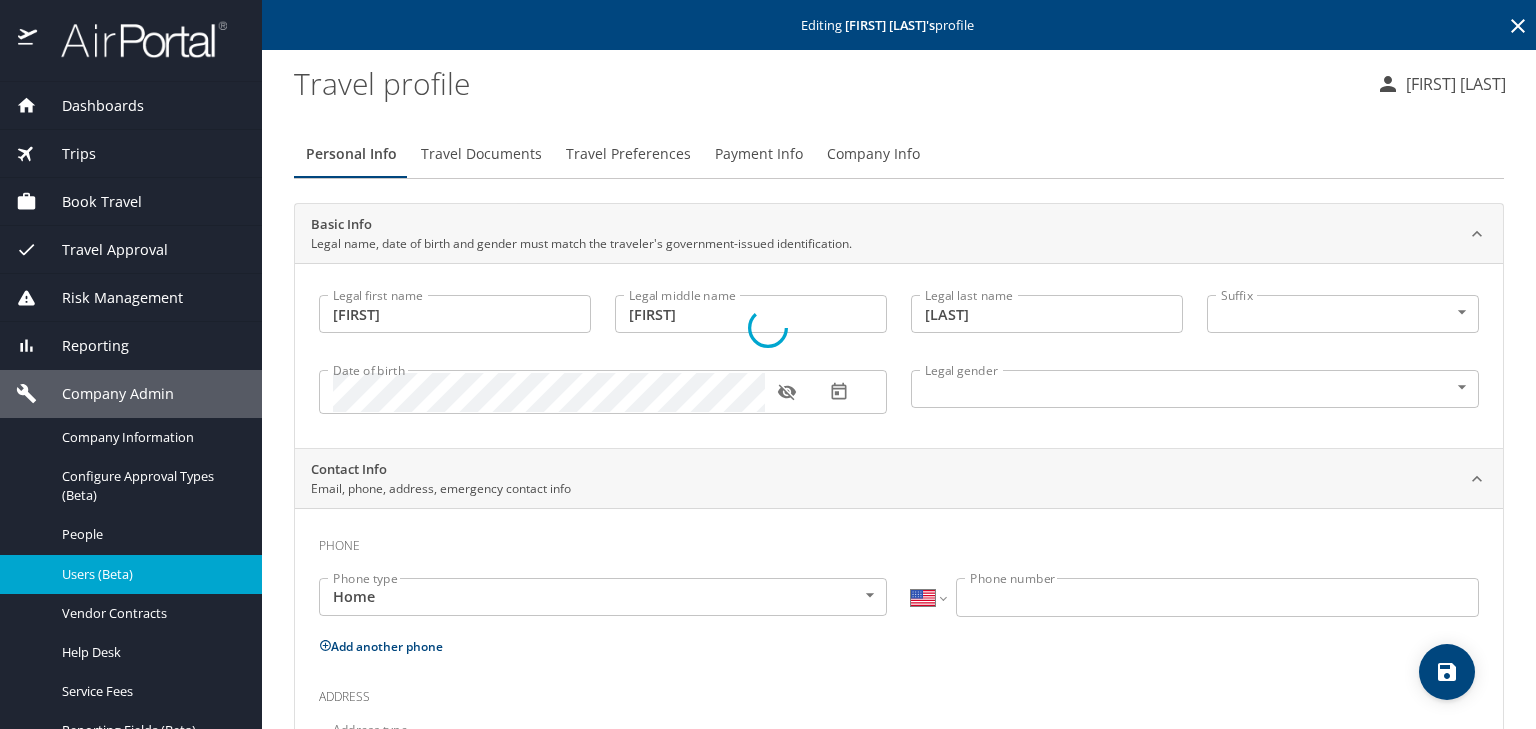 select on "US" 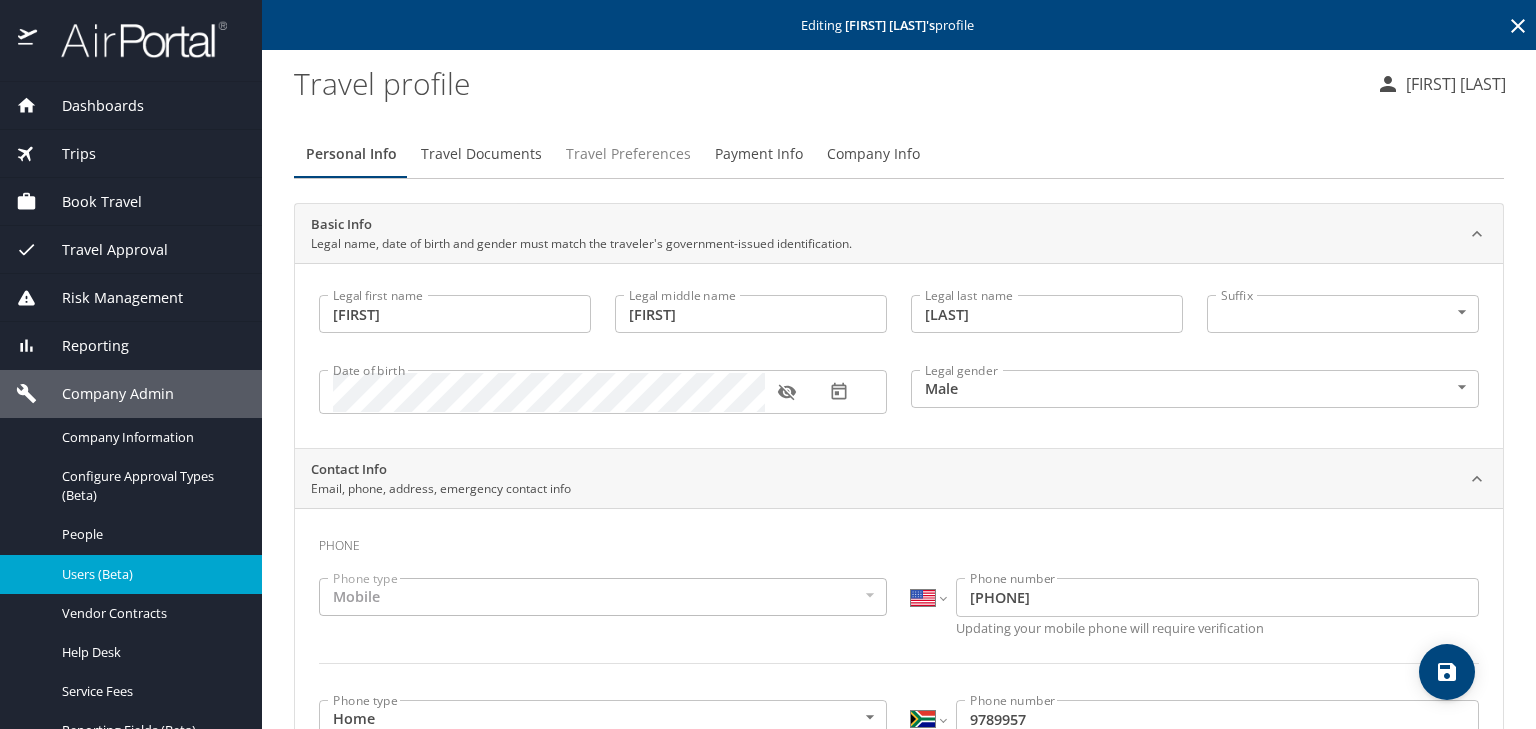 click on "Travel Preferences" at bounding box center (628, 154) 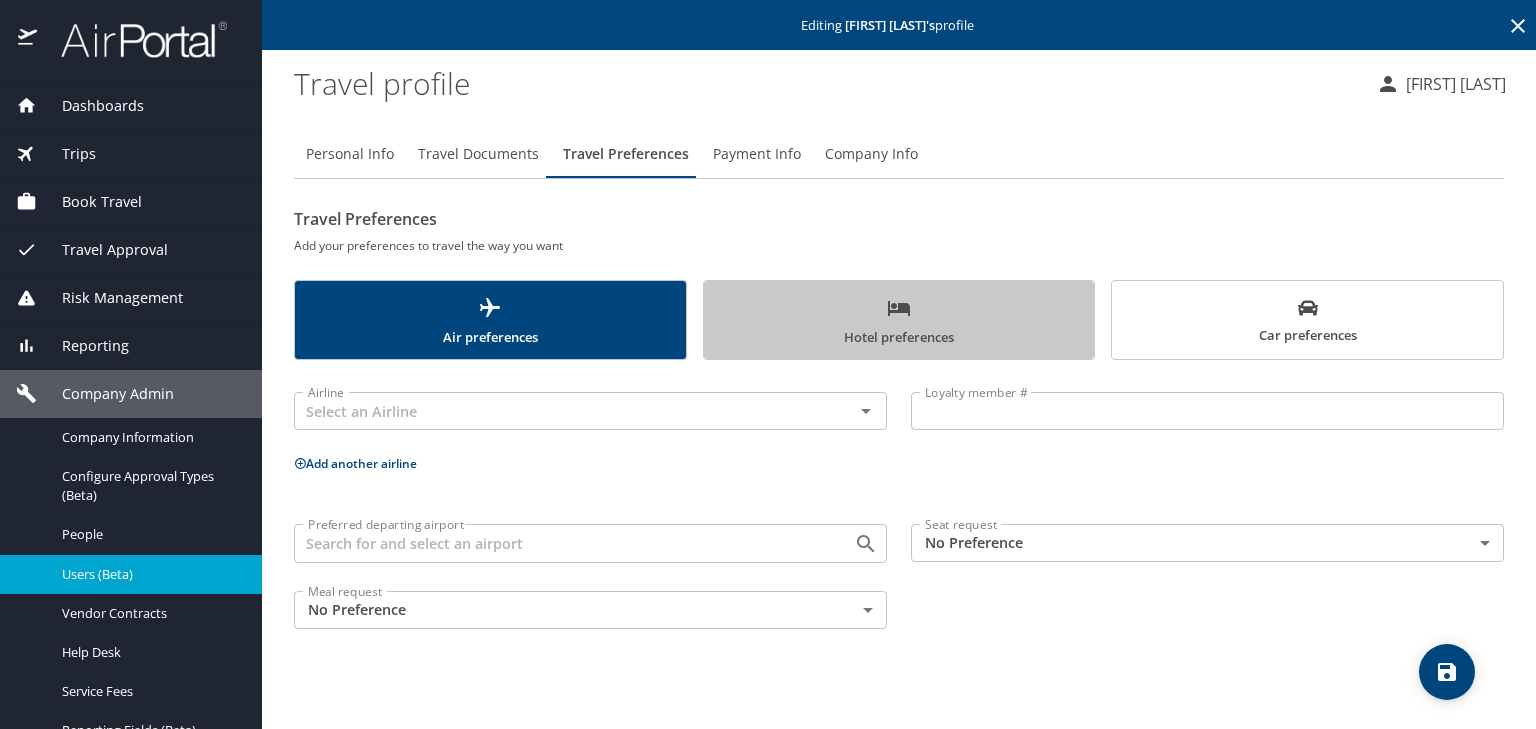 click 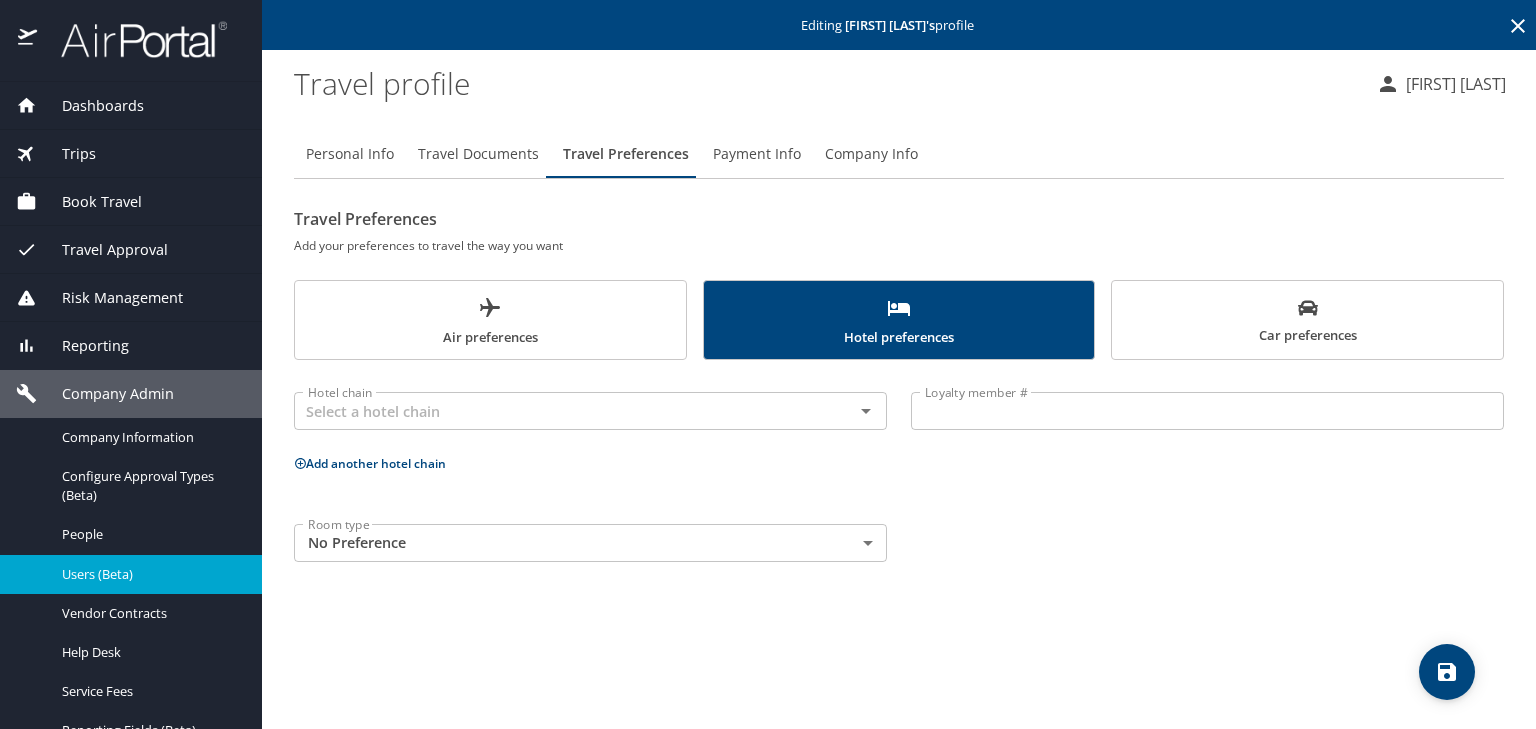 click on "Personal Info" at bounding box center (350, 154) 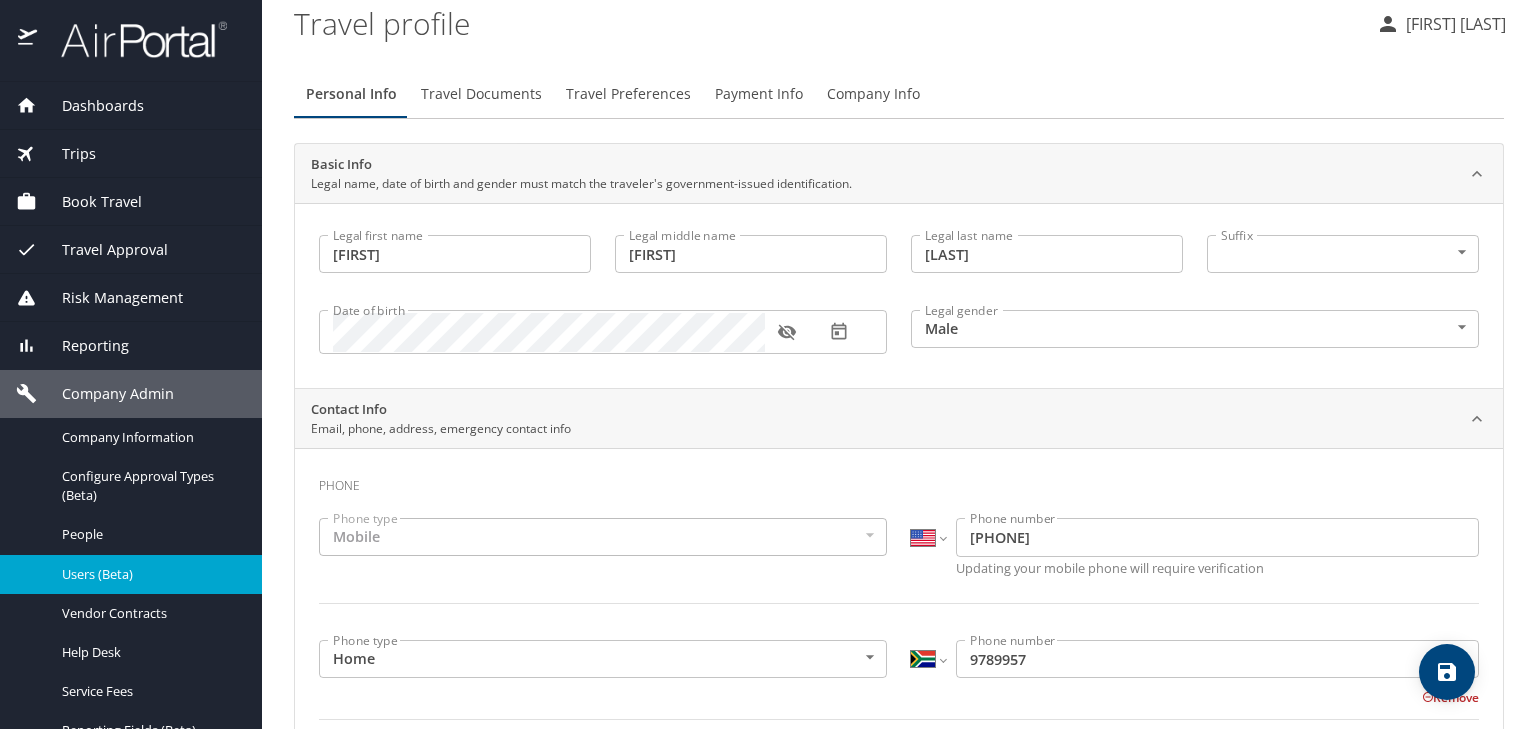 scroll, scrollTop: 160, scrollLeft: 0, axis: vertical 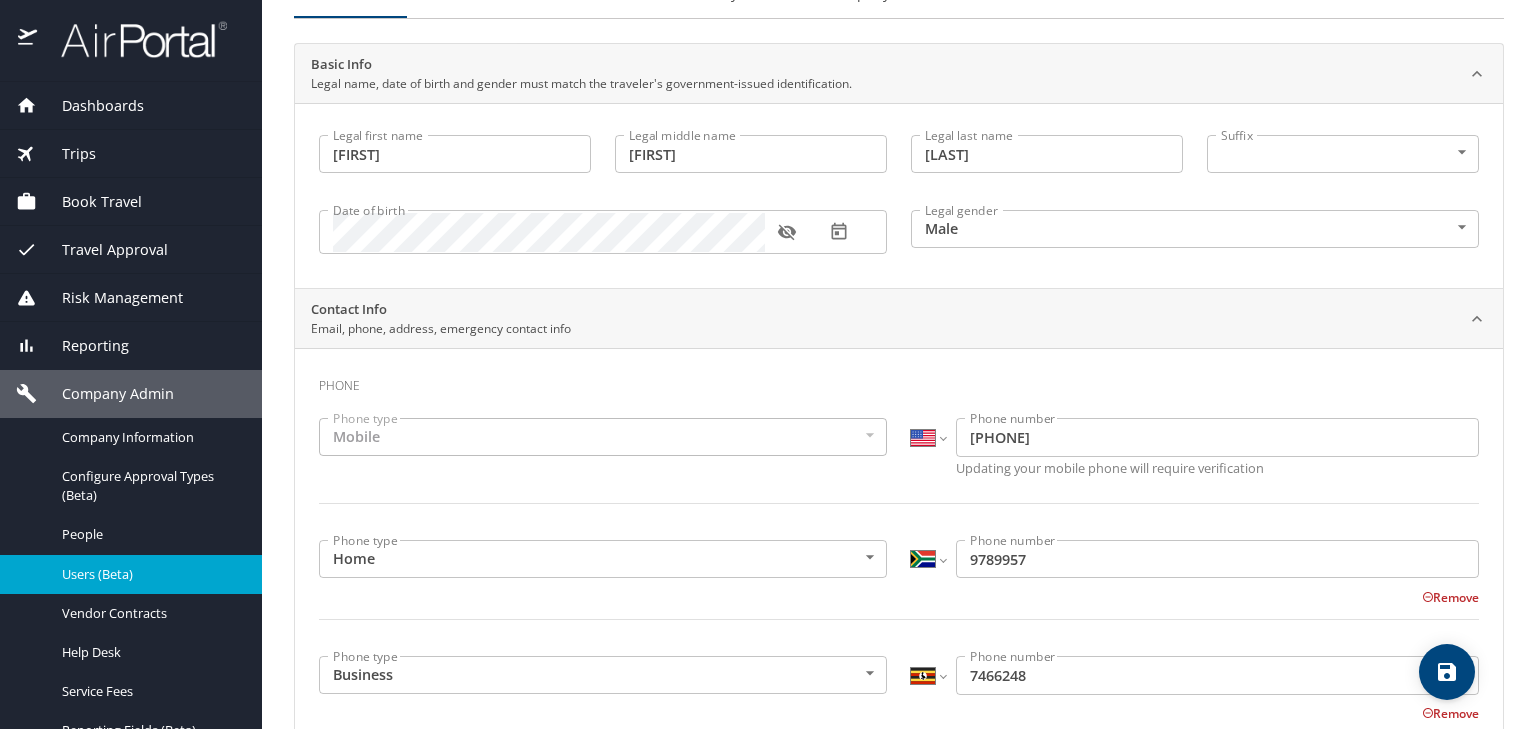 click on "Users (Beta)" at bounding box center [150, 574] 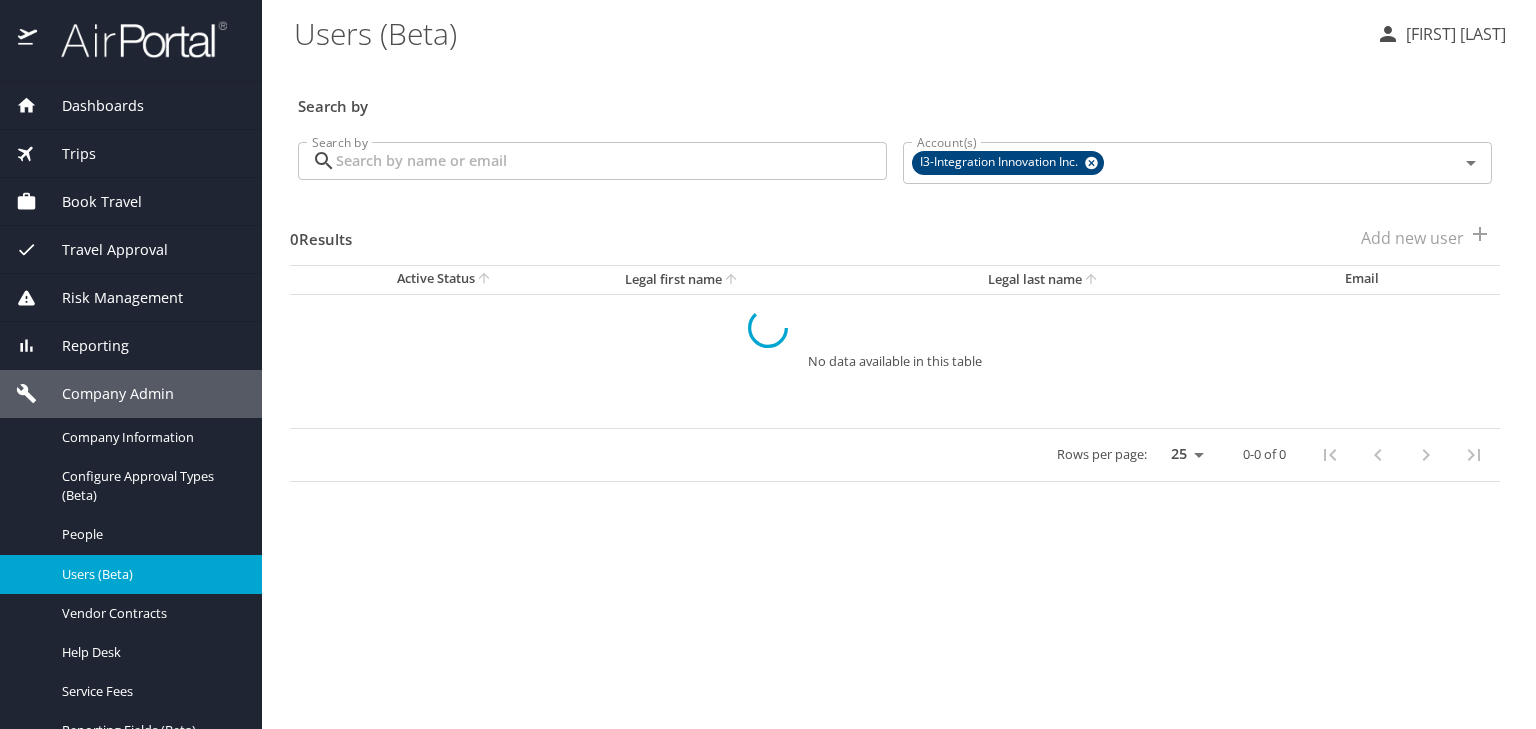 scroll, scrollTop: 0, scrollLeft: 0, axis: both 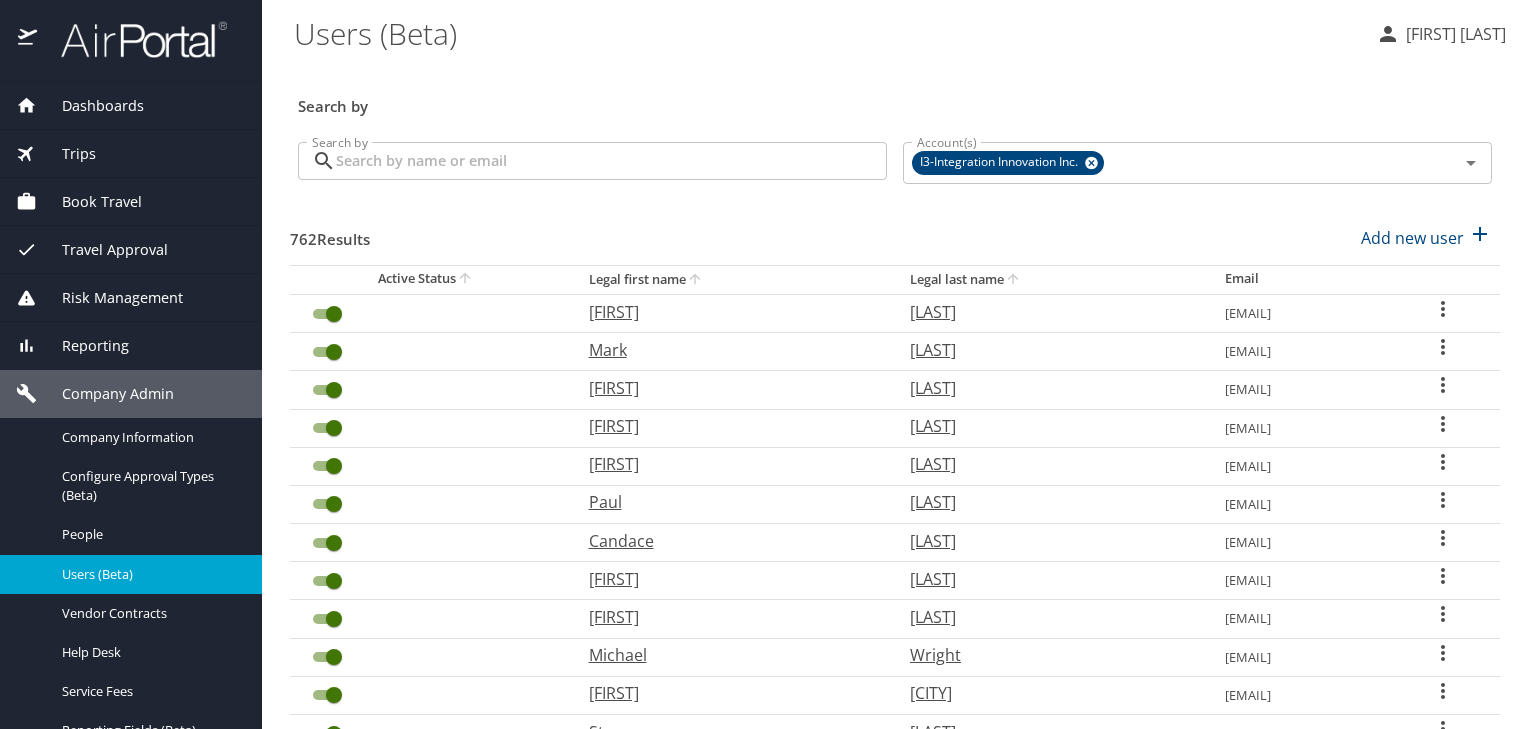 click on "Search by" at bounding box center (611, 161) 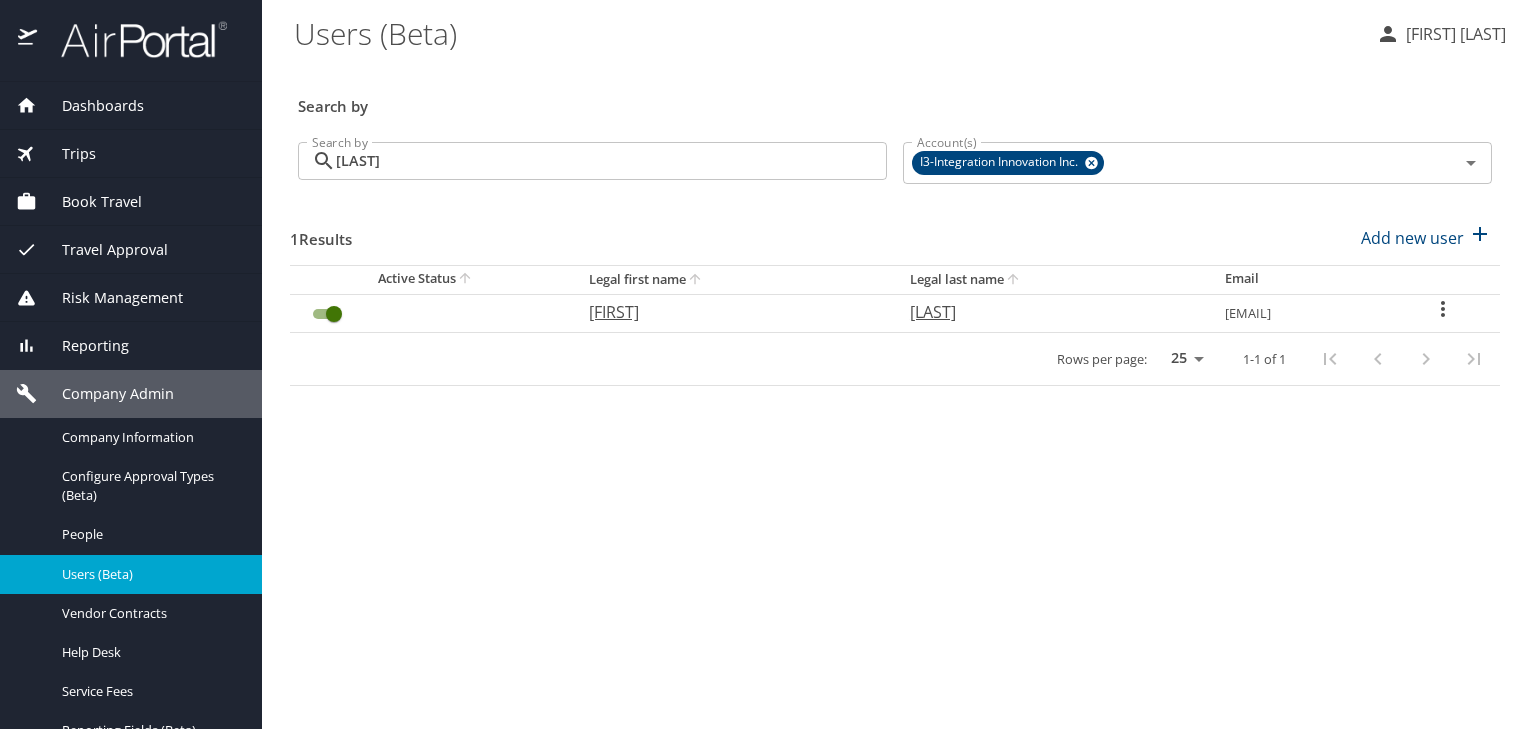 click 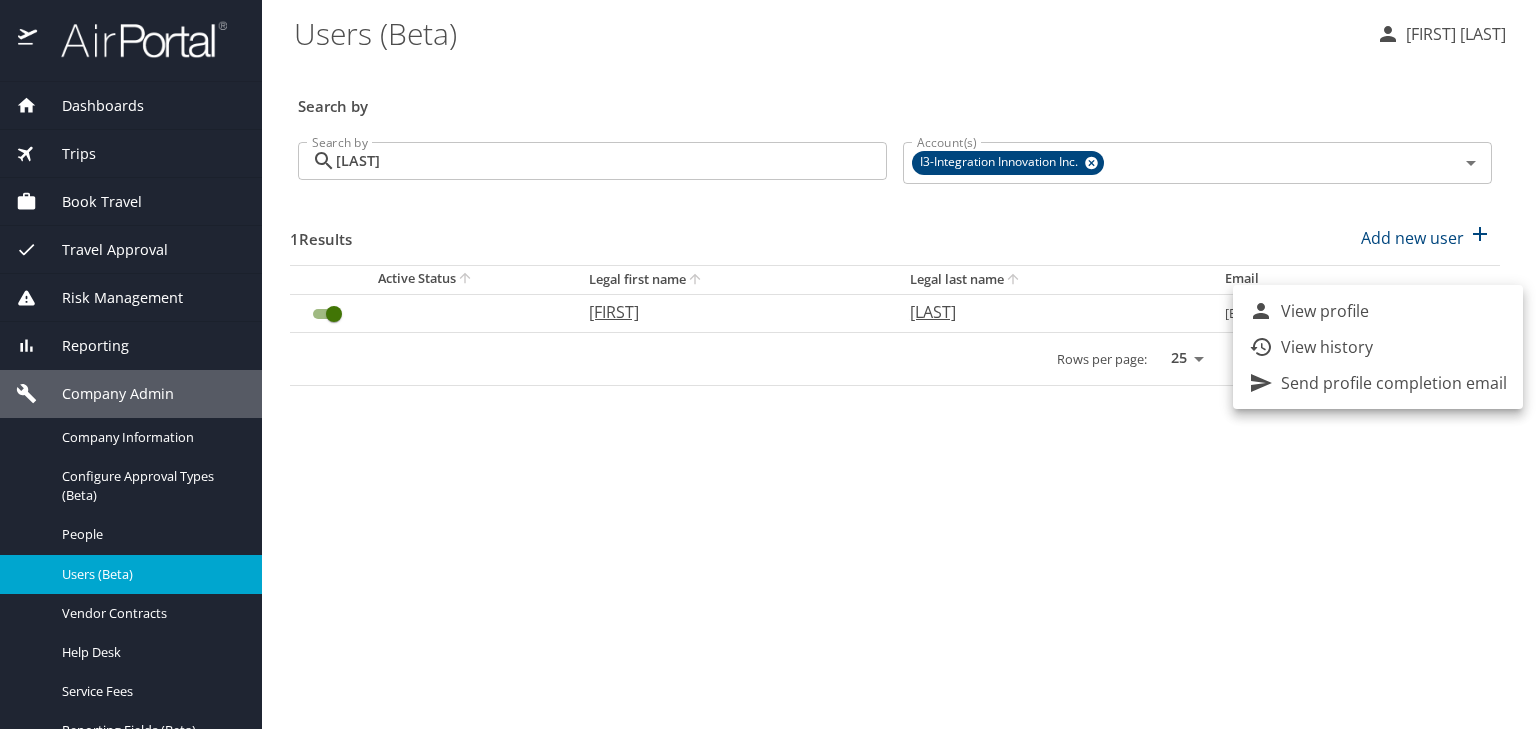 drag, startPoint x: 300, startPoint y: 156, endPoint x: 422, endPoint y: 145, distance: 122.494896 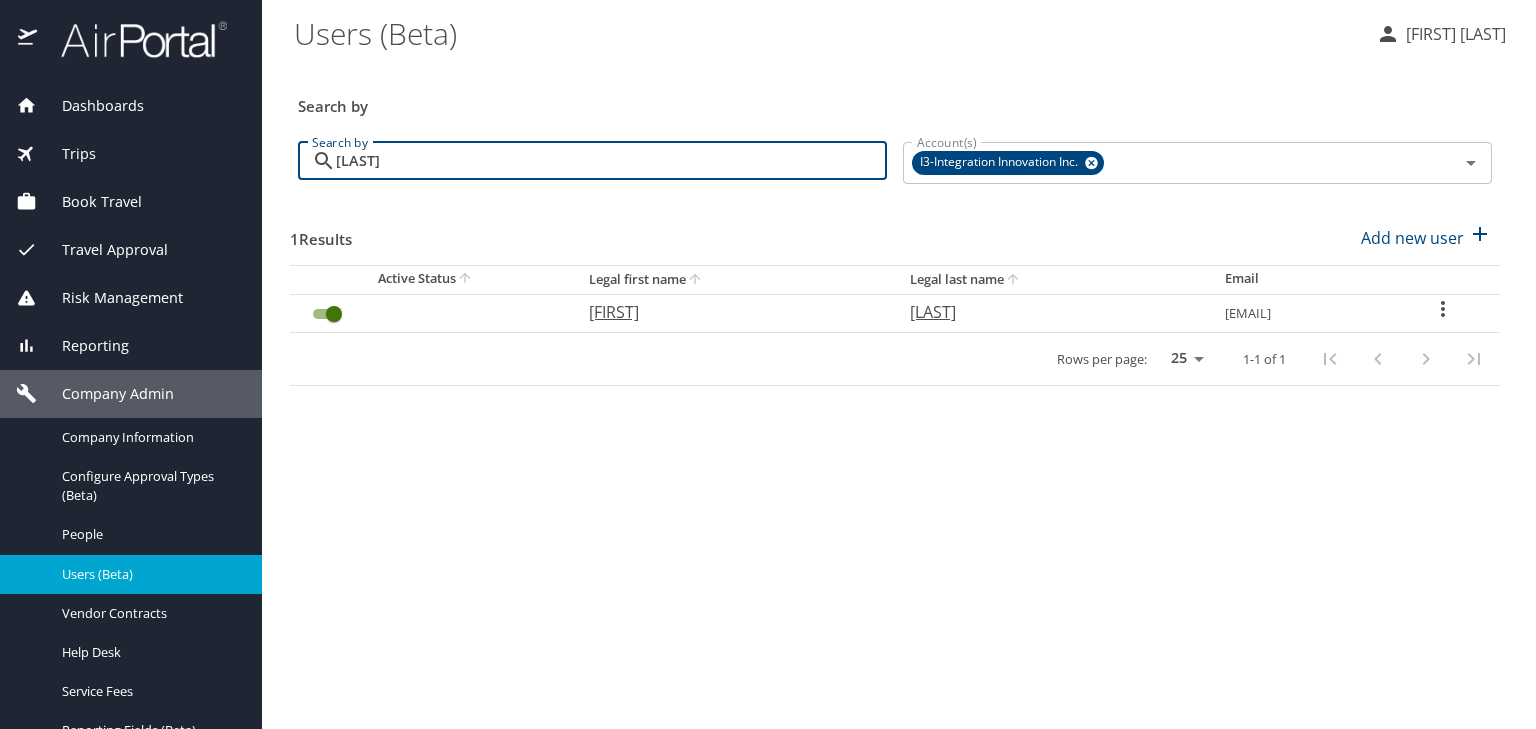 drag, startPoint x: 419, startPoint y: 171, endPoint x: 394, endPoint y: 151, distance: 32.01562 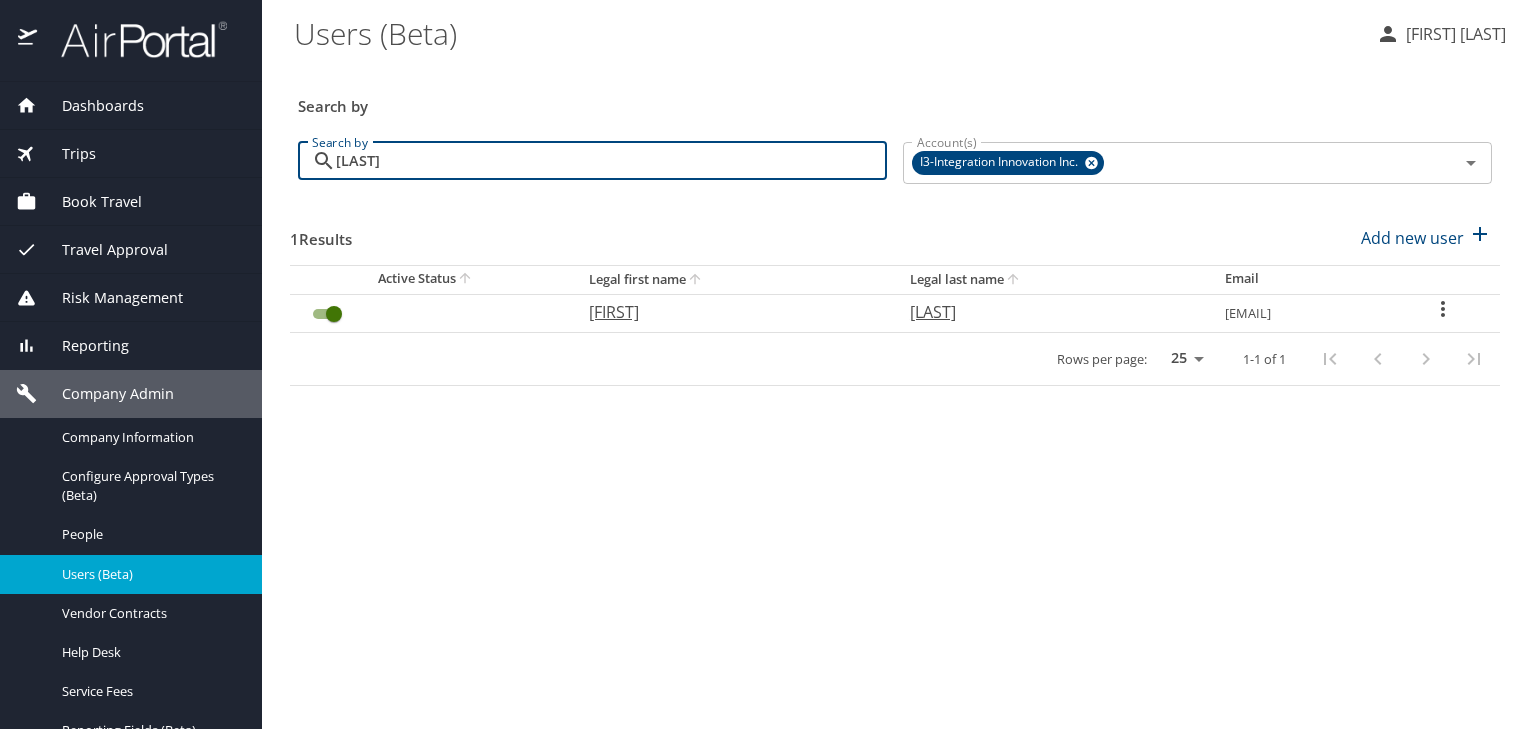 type on "l" 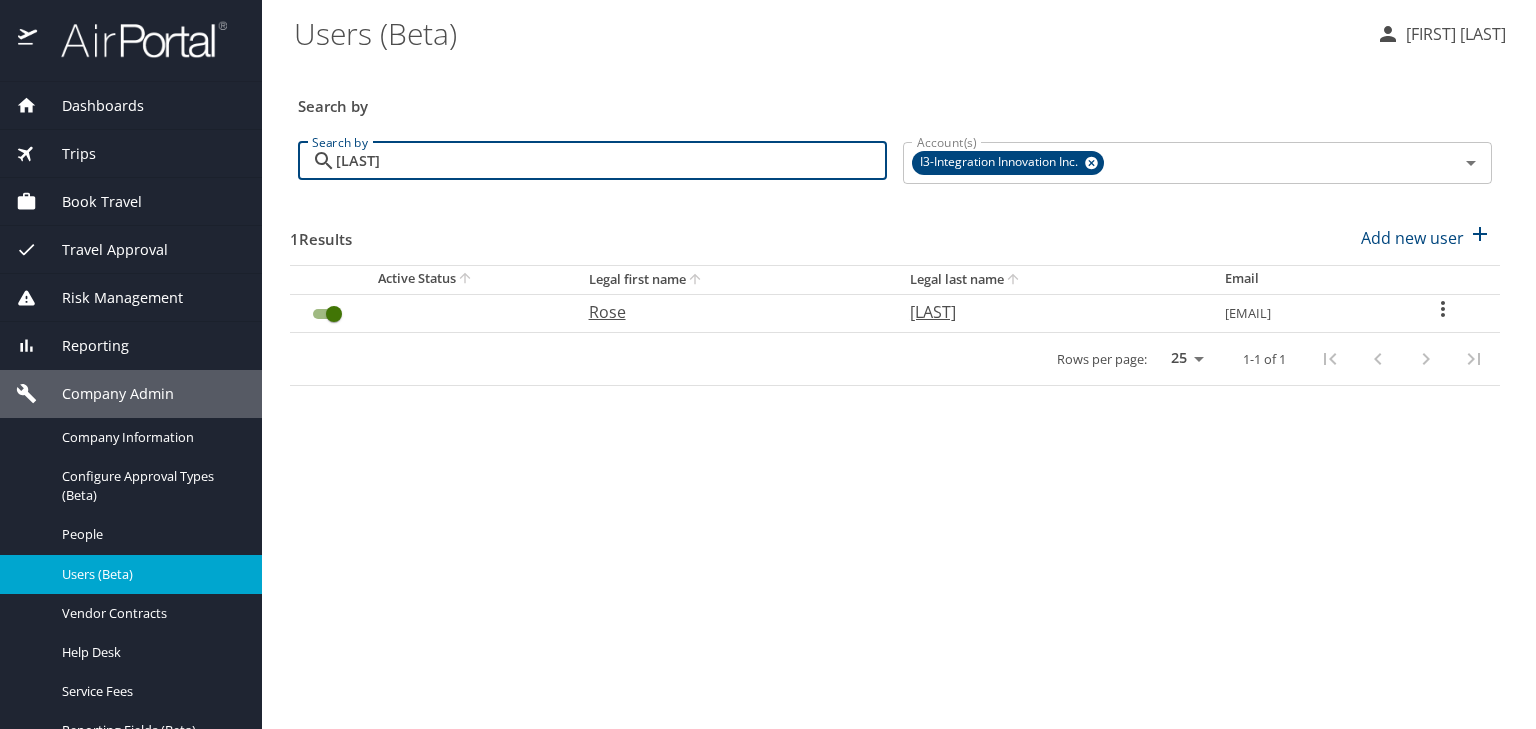 drag, startPoint x: 407, startPoint y: 172, endPoint x: 273, endPoint y: 181, distance: 134.3019 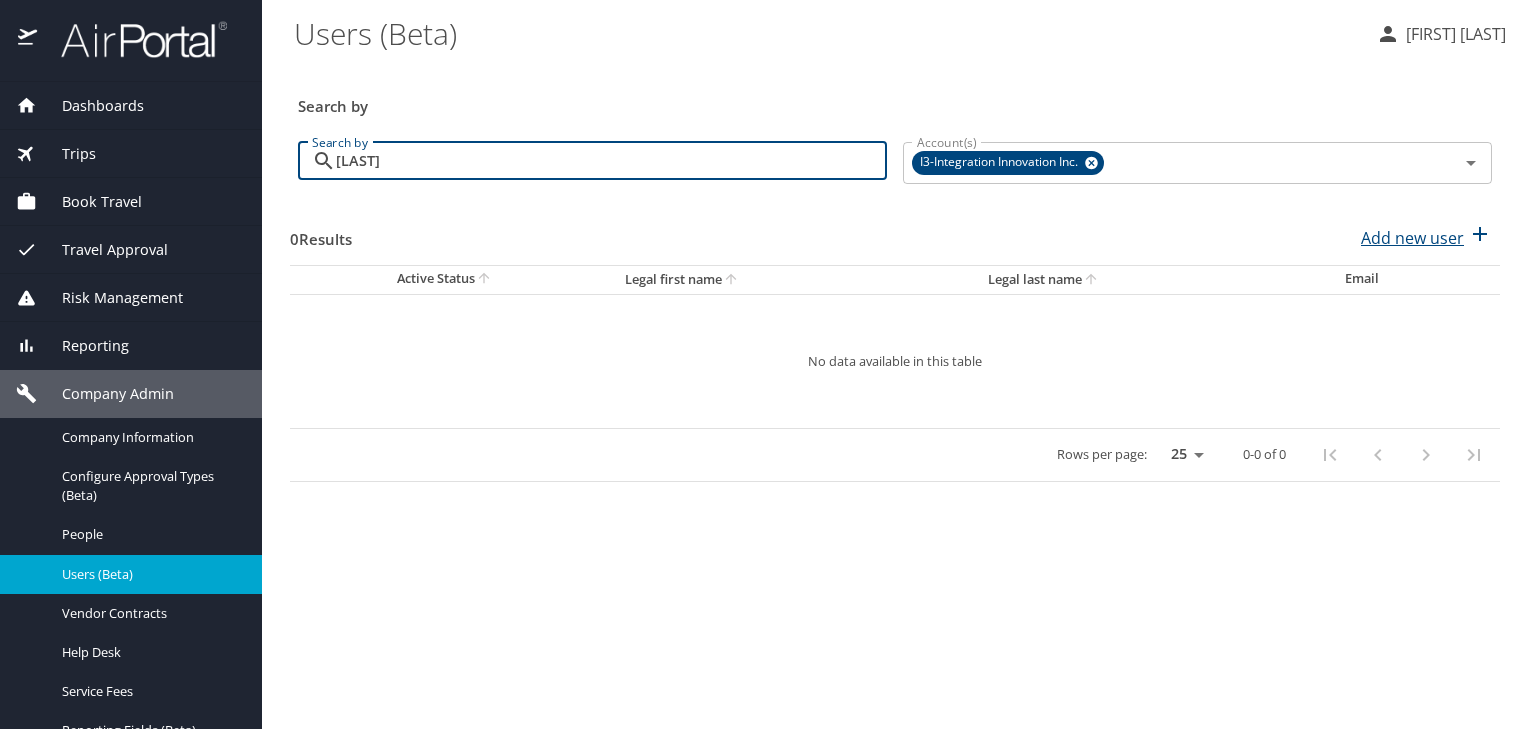 type on "[LAST]" 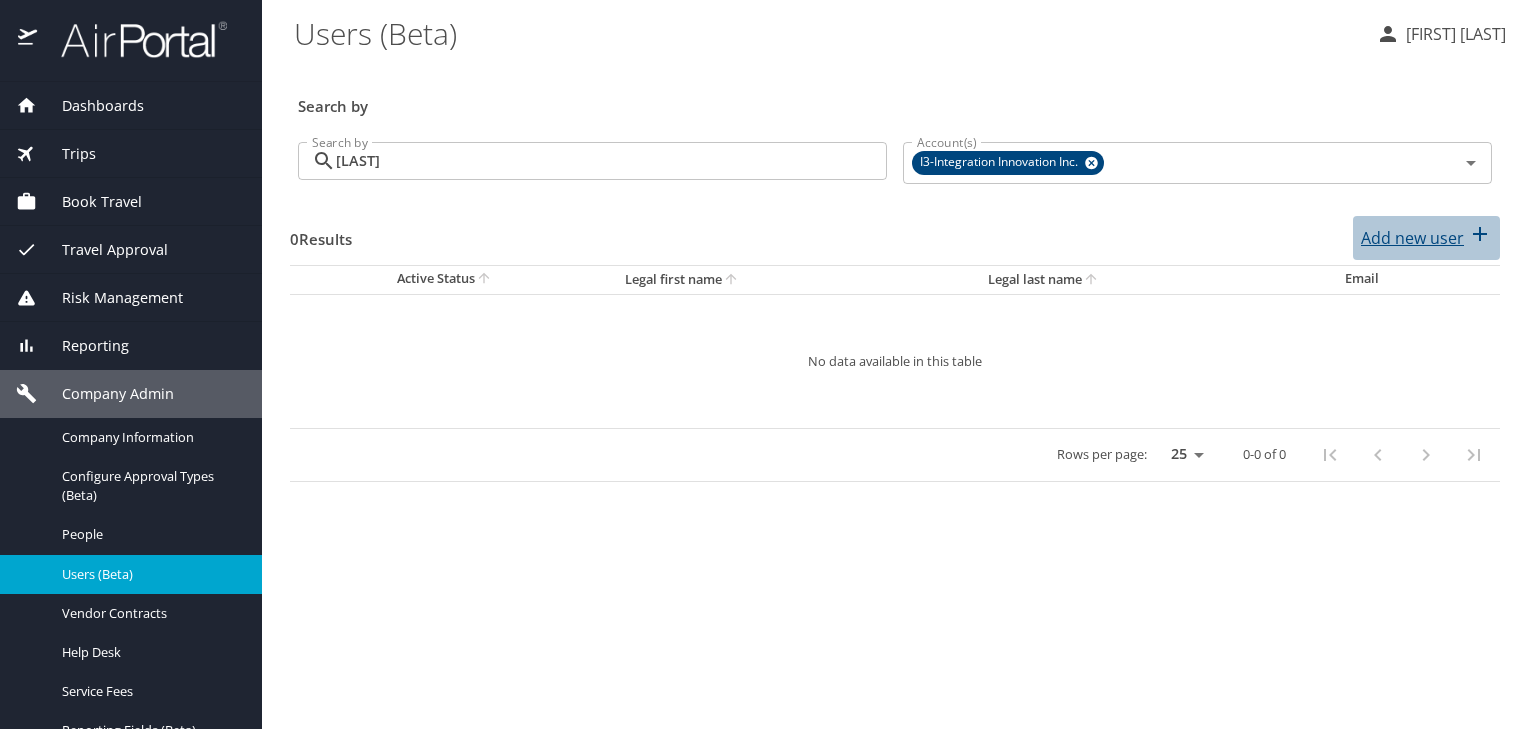 click on "Add new user" at bounding box center (1412, 238) 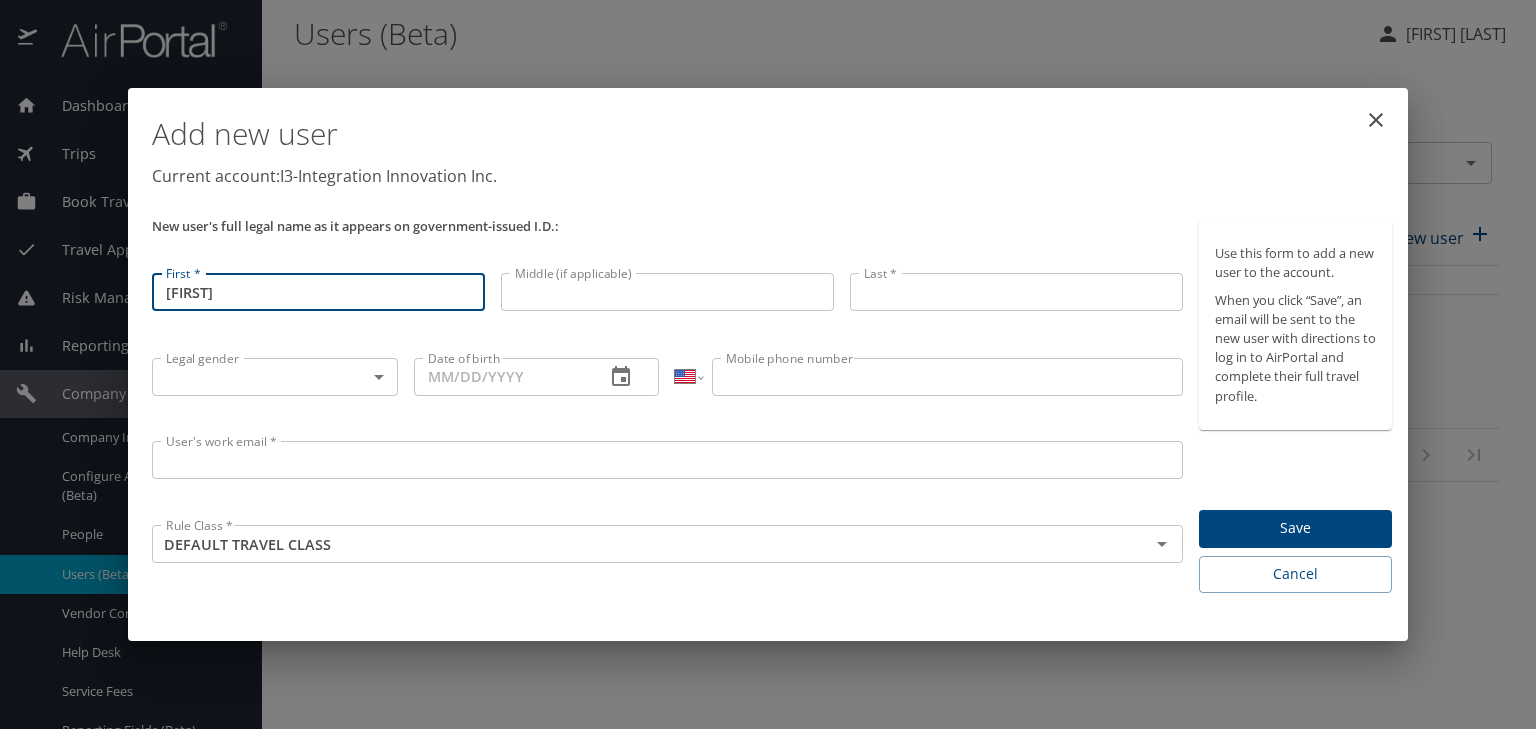 type on "[FIRST]" 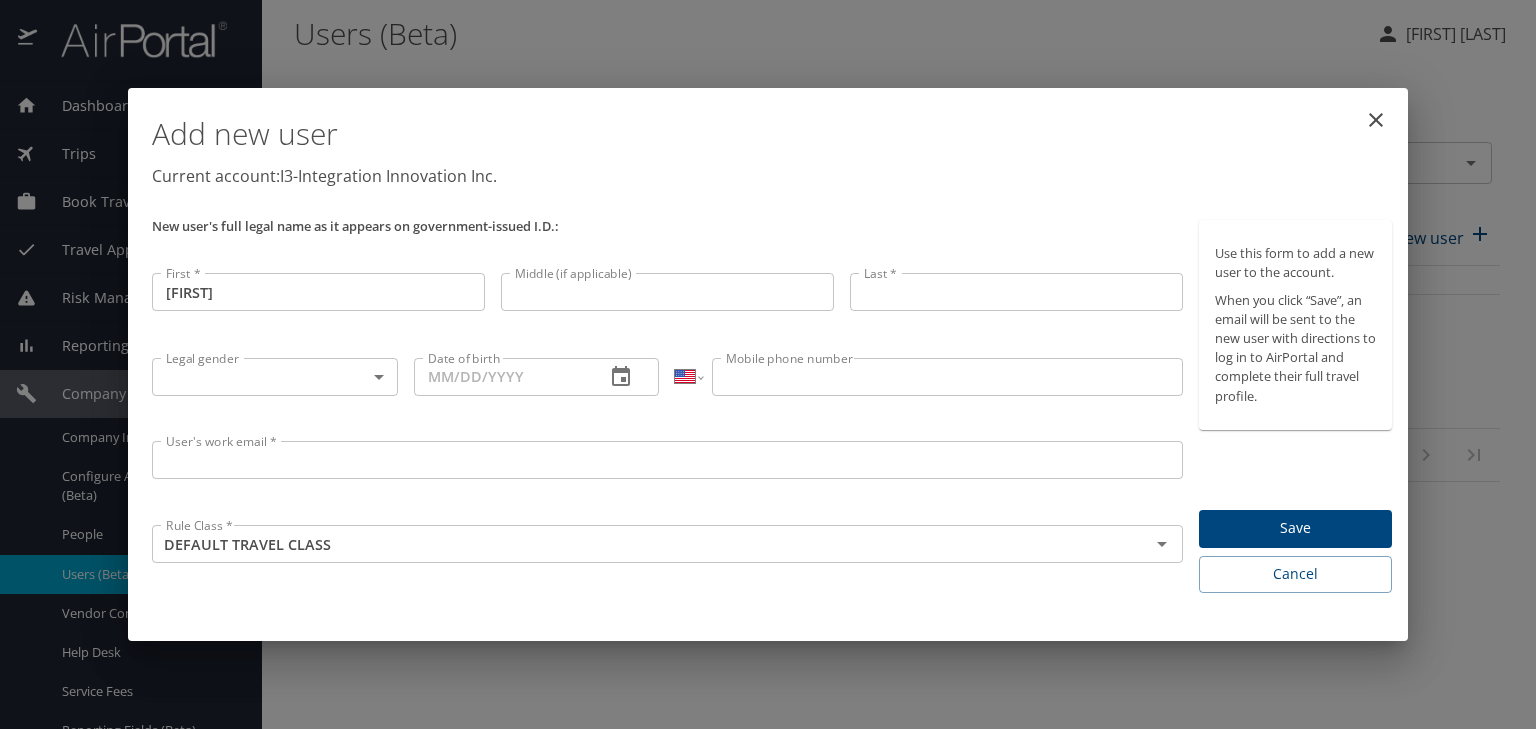 click on "Middle (if applicable)" at bounding box center (667, 292) 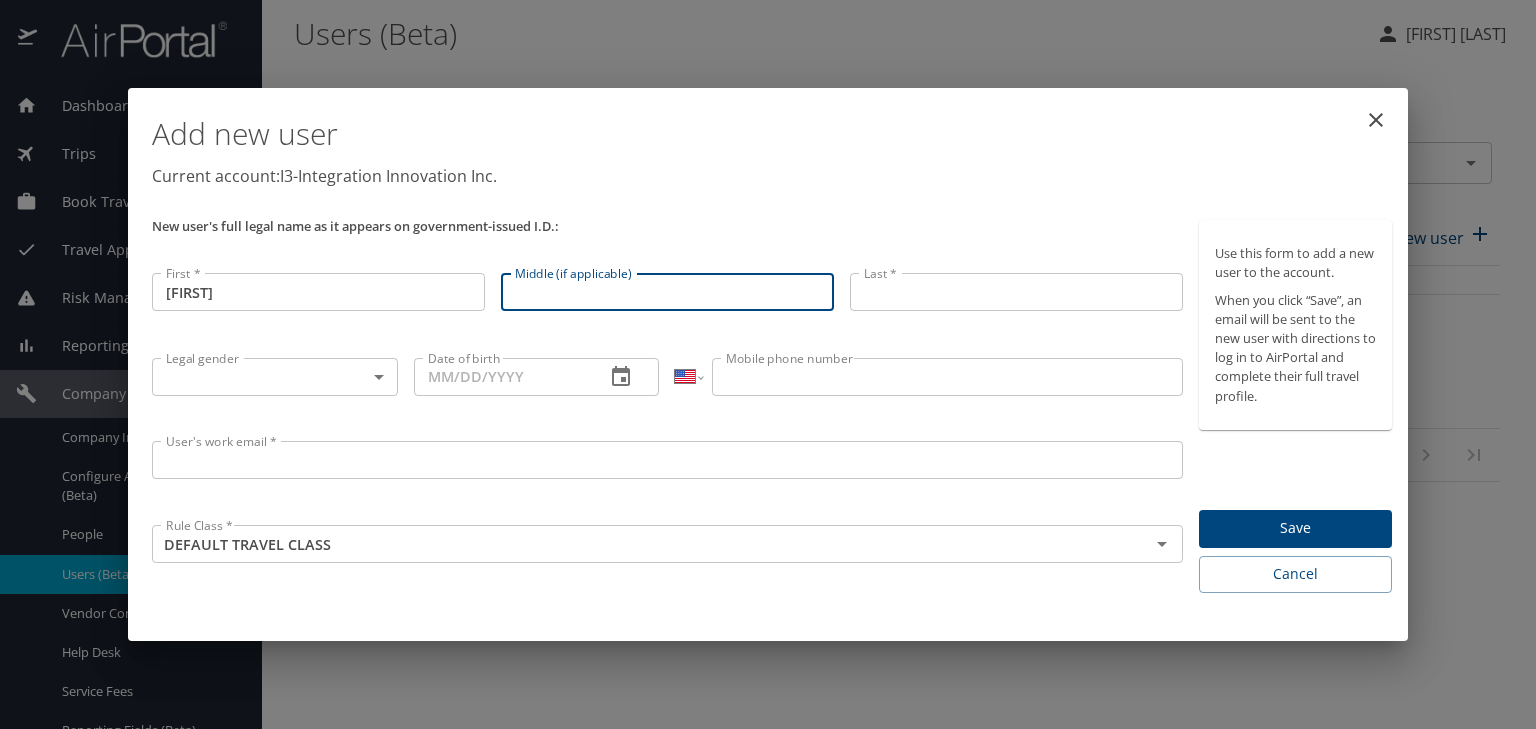 paste on "[FIRST]" 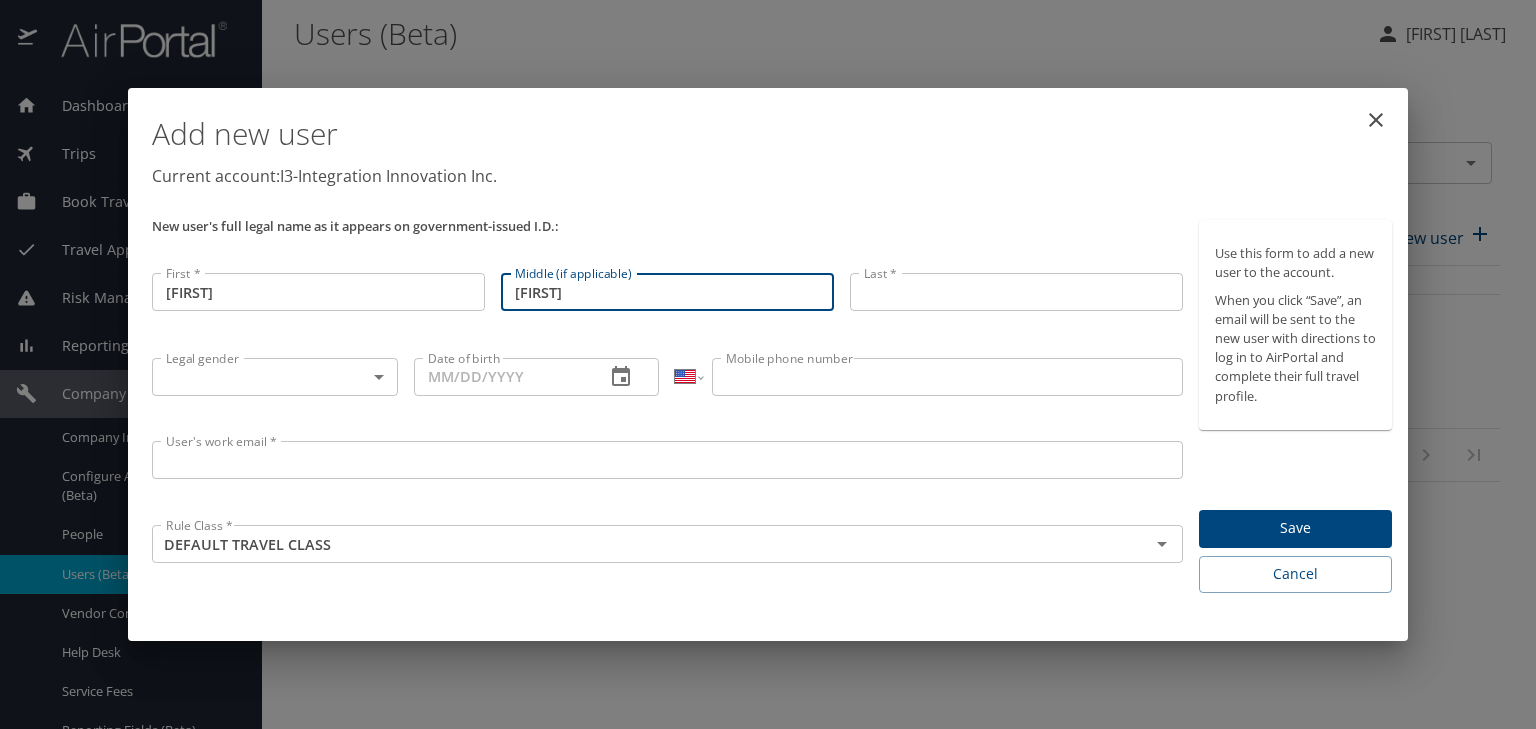 type on "[FIRST]" 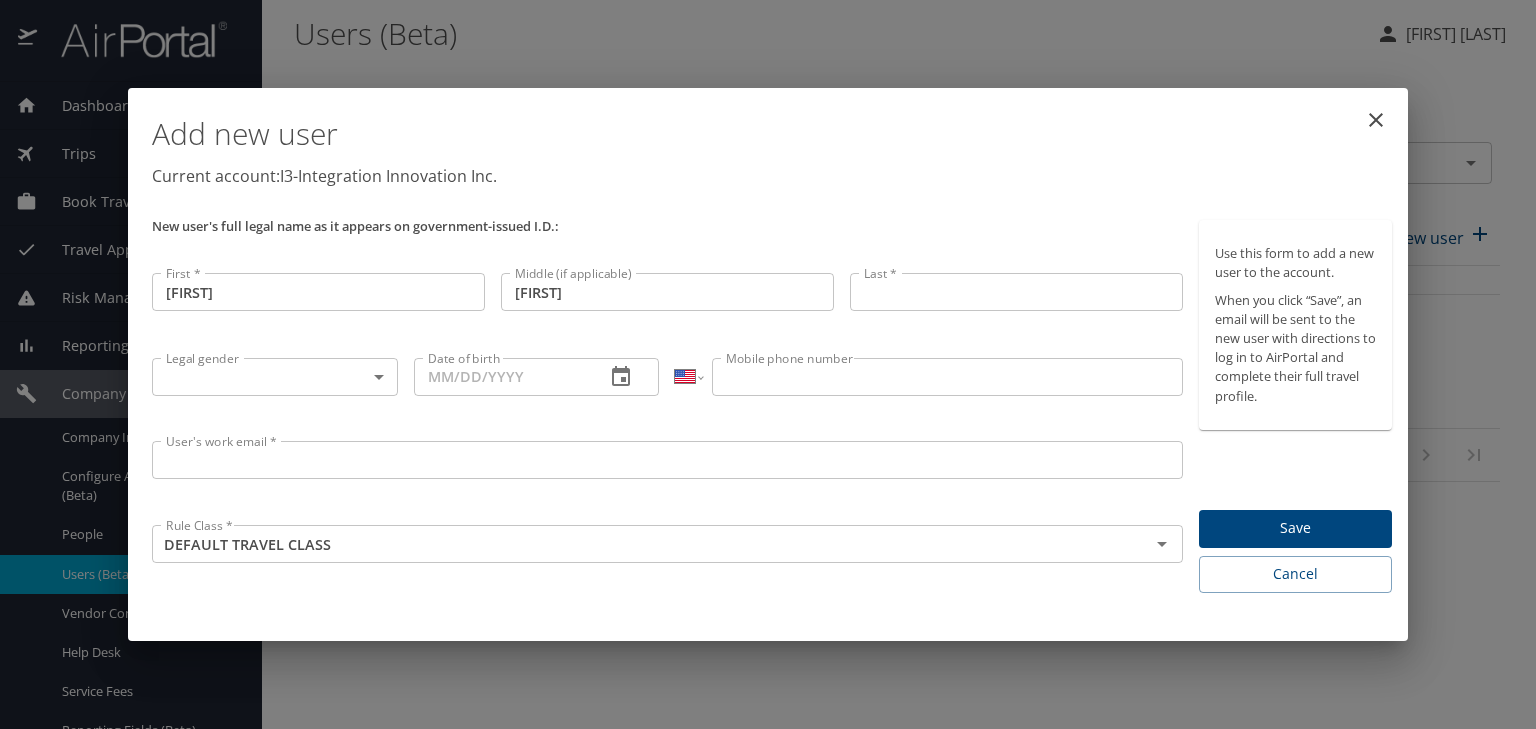 click on "Last *" at bounding box center (1016, 292) 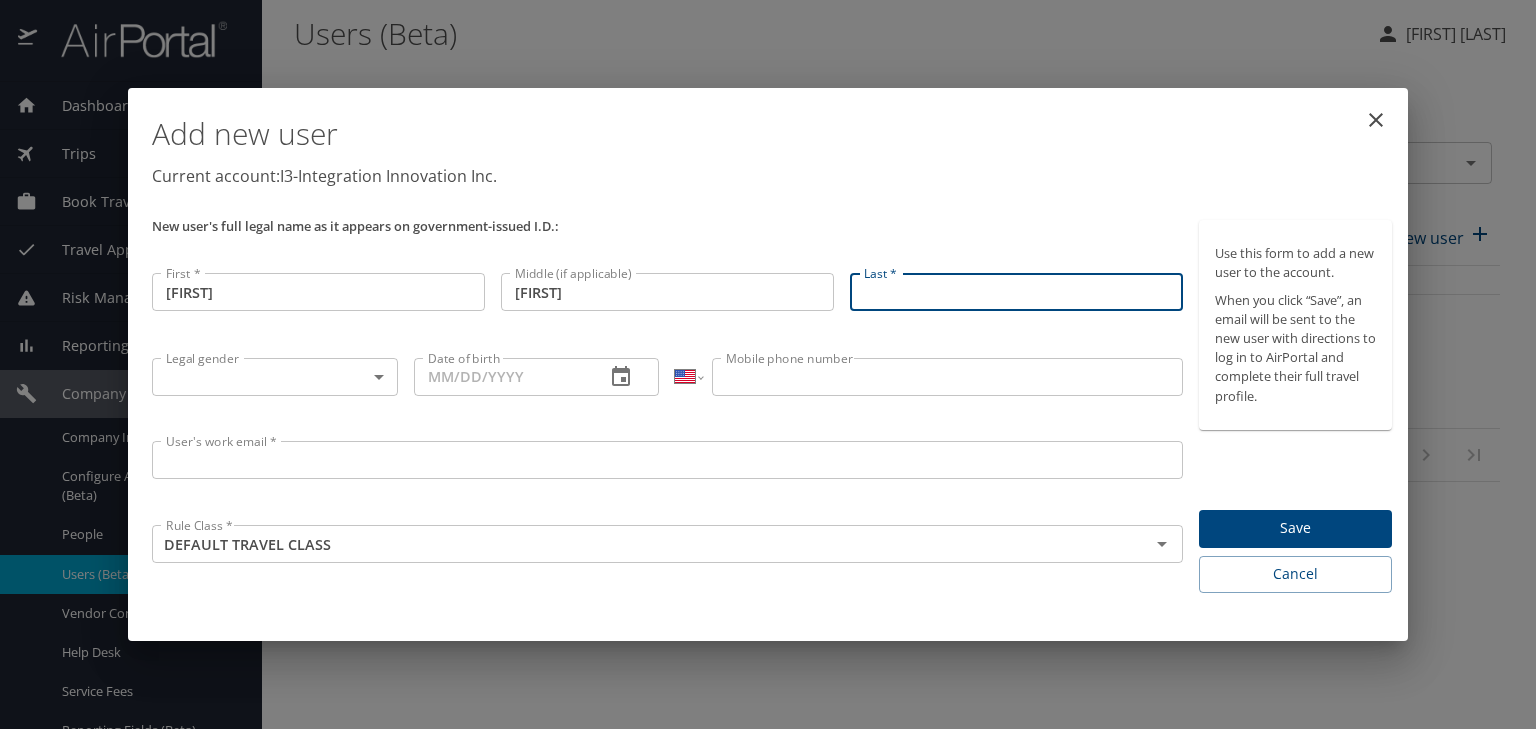 paste on "[LAST]" 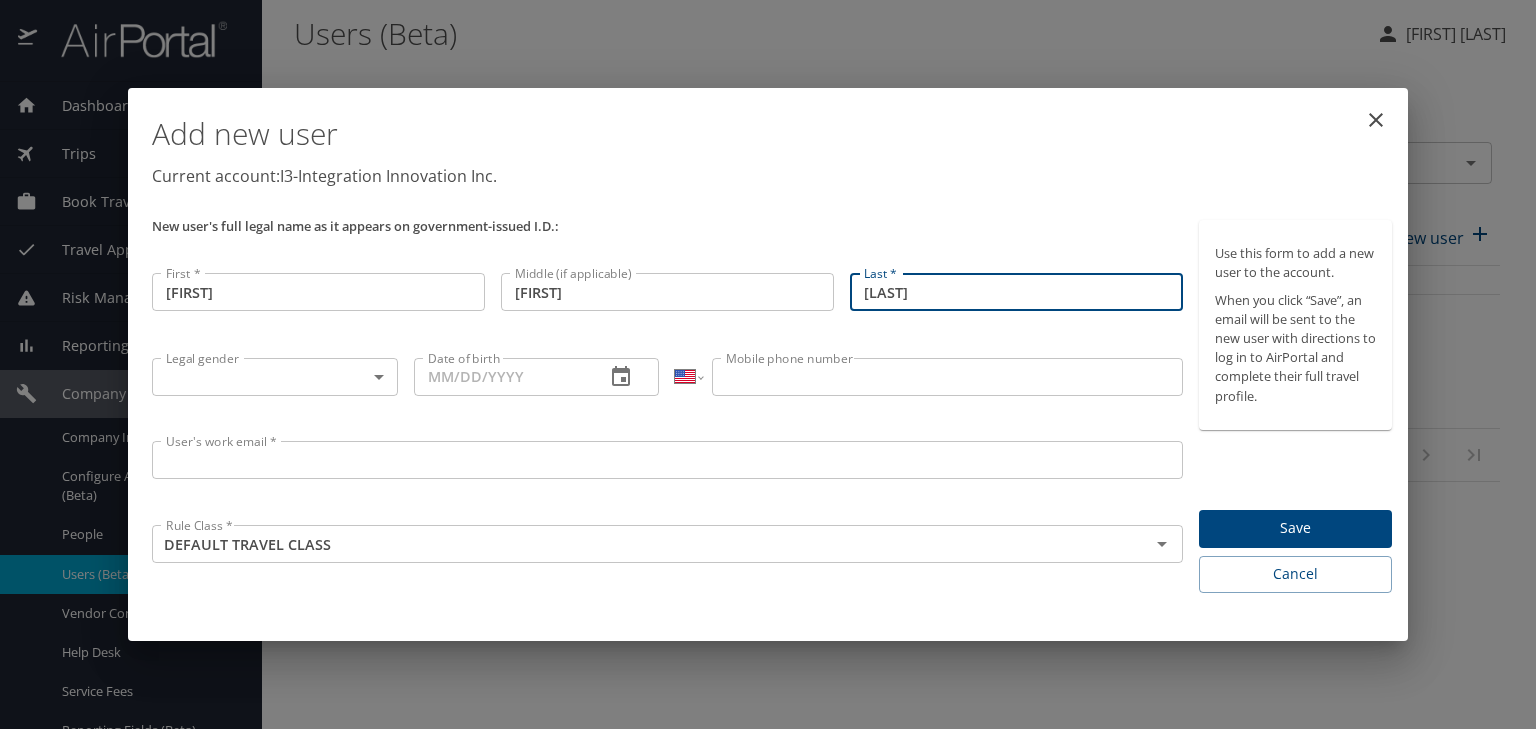 type on "[LAST]" 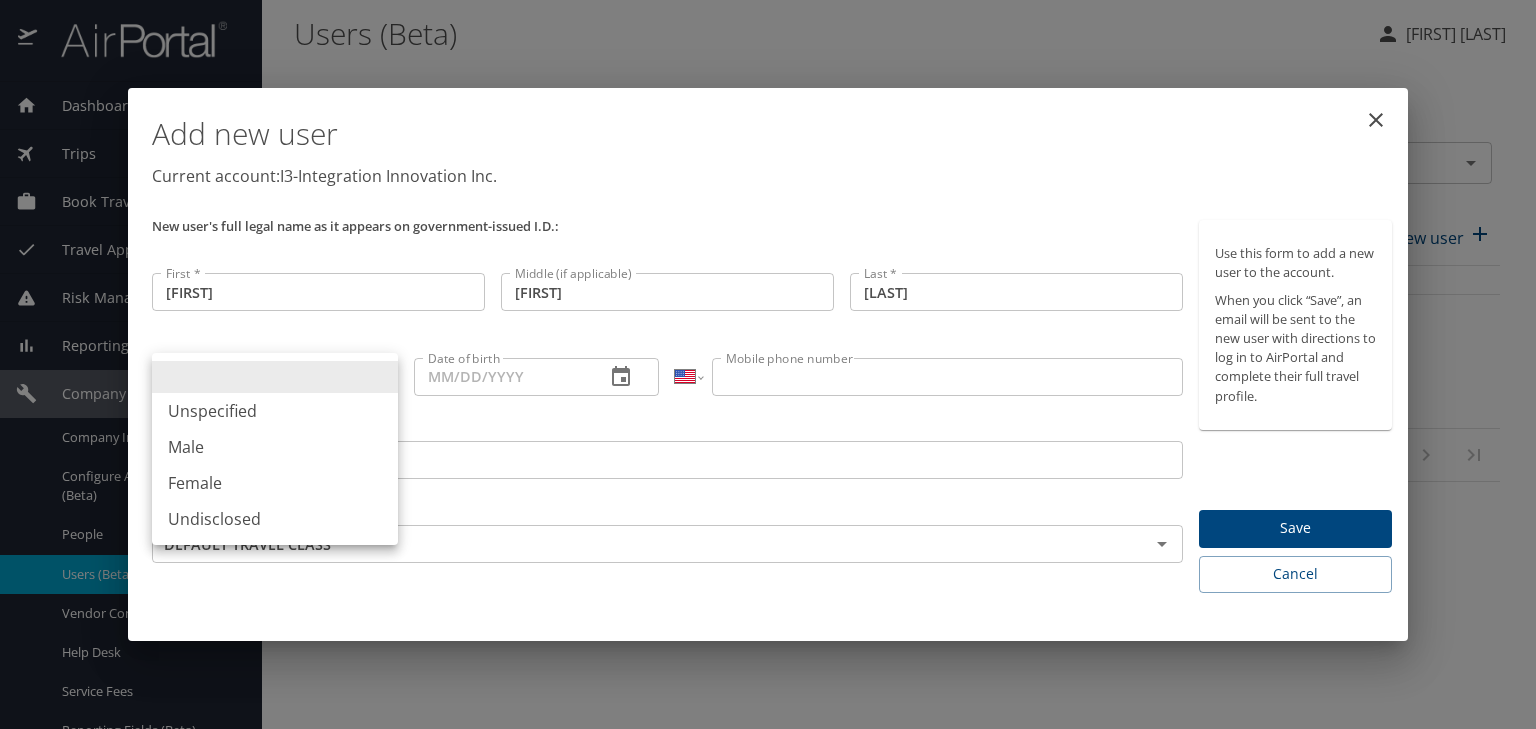 click on "Female" at bounding box center (275, 483) 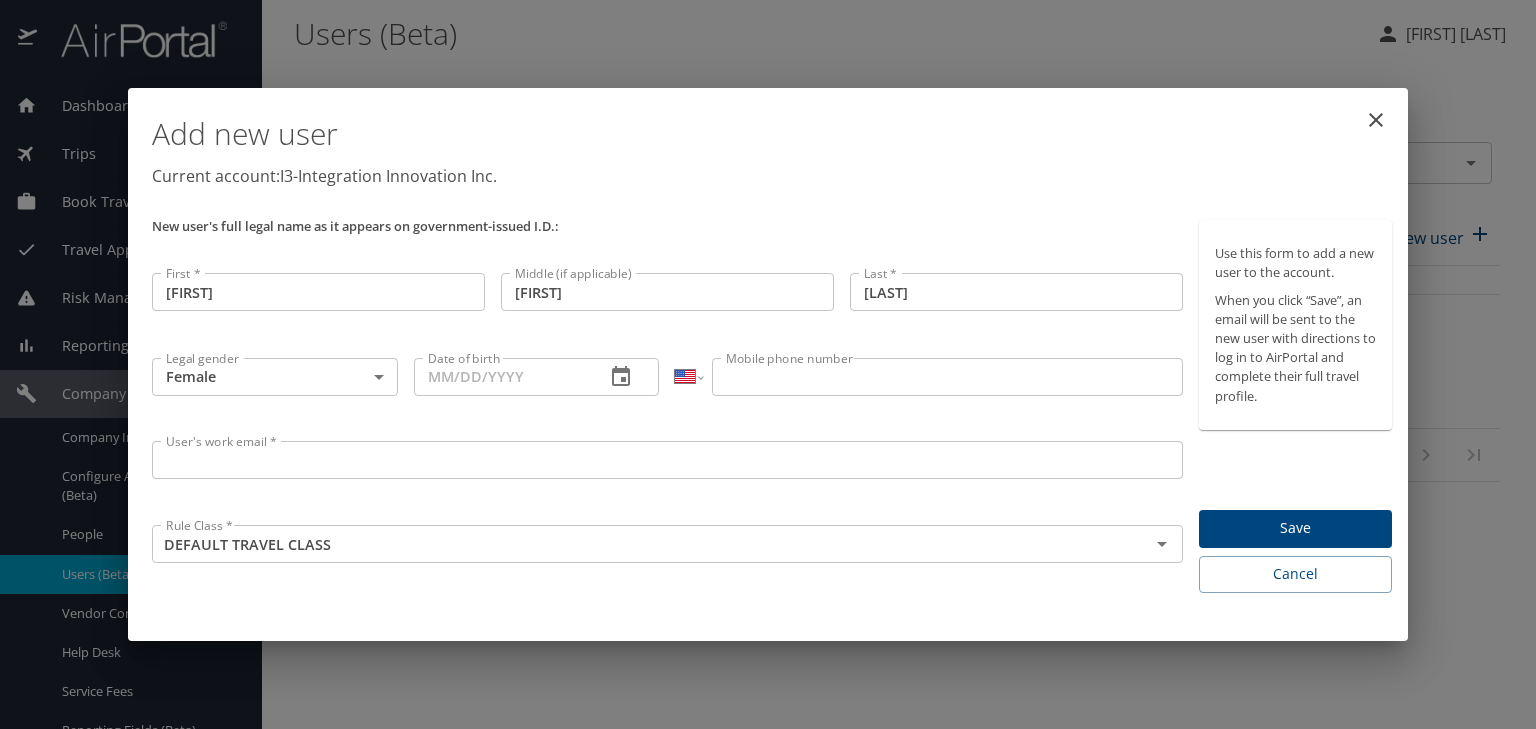 click on "Date of birth" at bounding box center (502, 377) 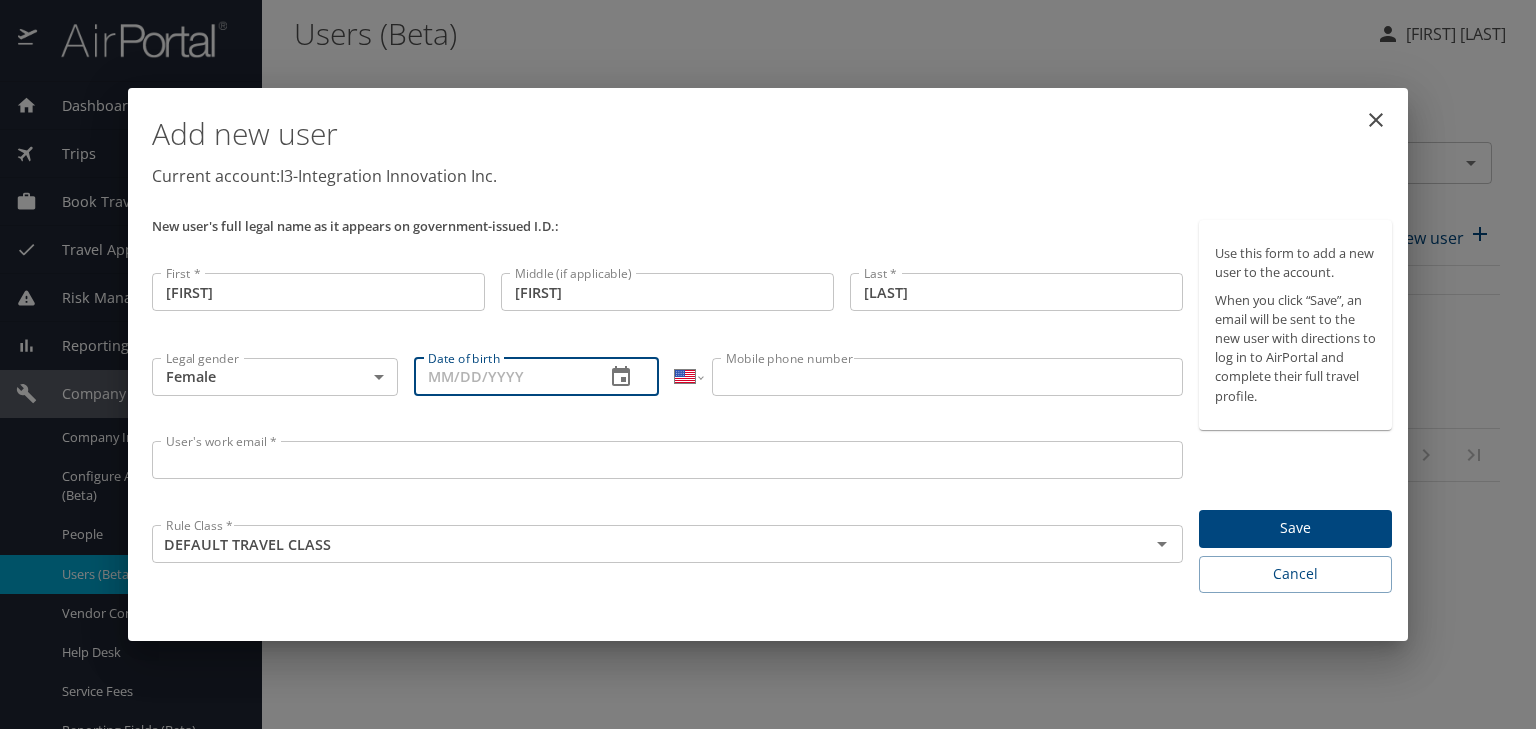 paste on "[DATE]" 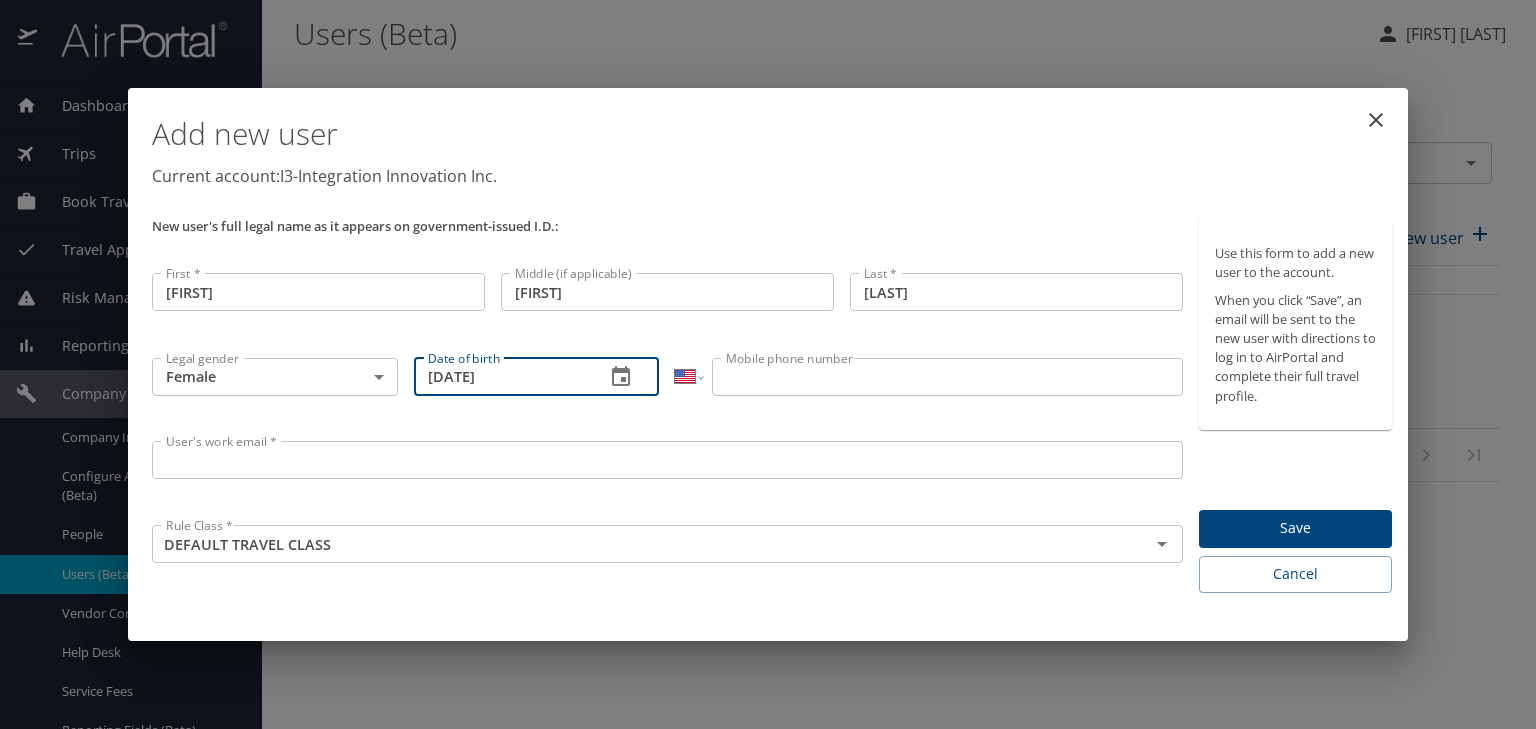 type on "[DATE]" 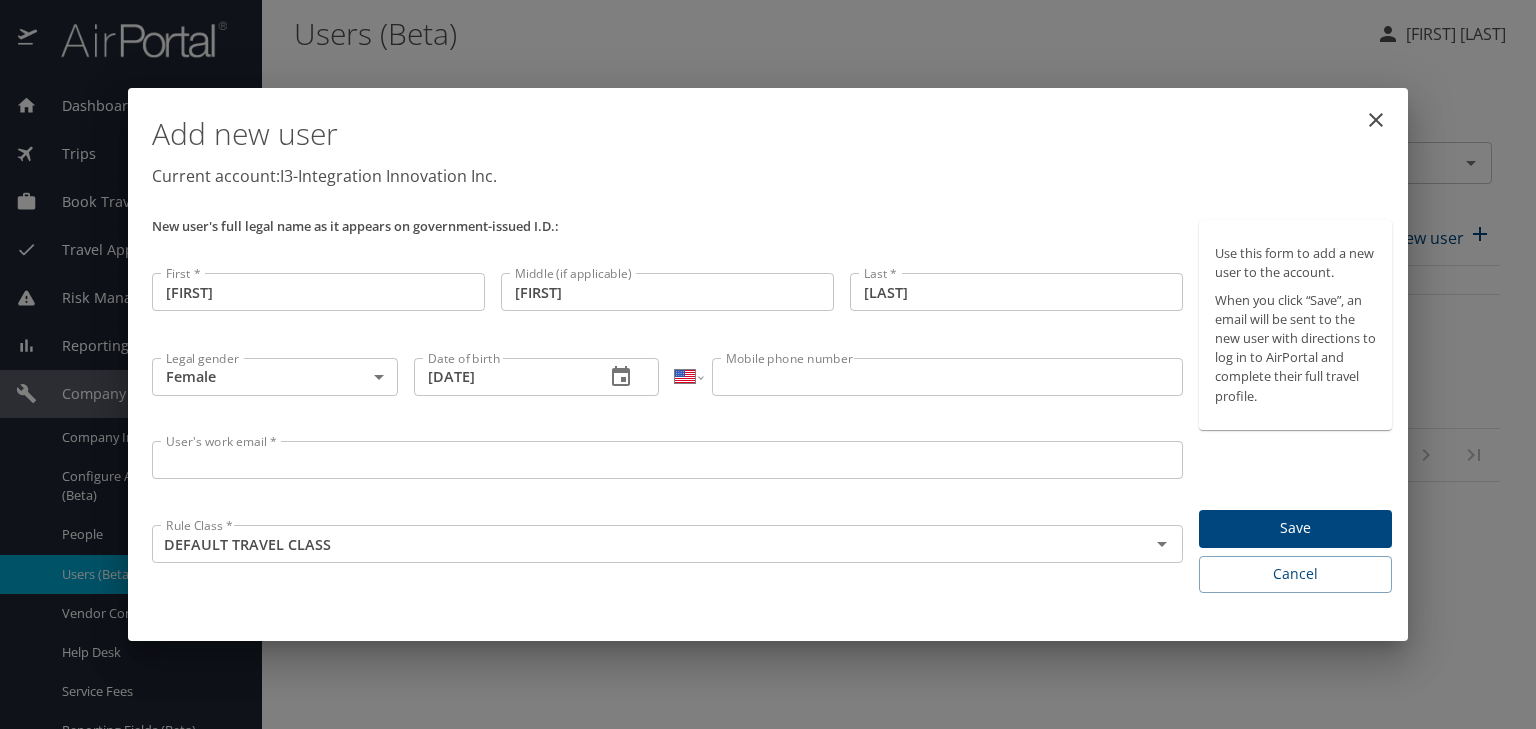 click on "Mobile phone number" at bounding box center (947, 377) 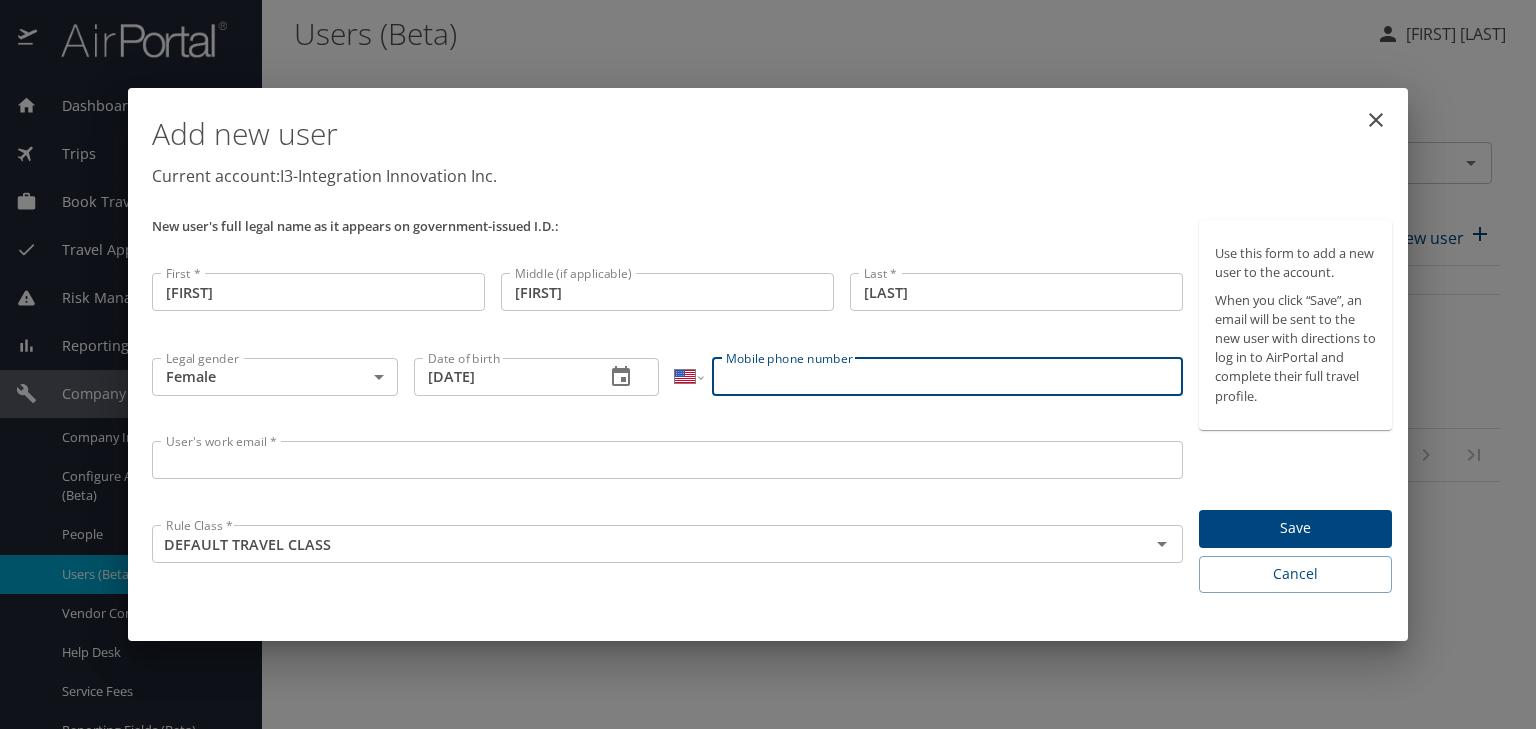 paste on "[PHONE]" 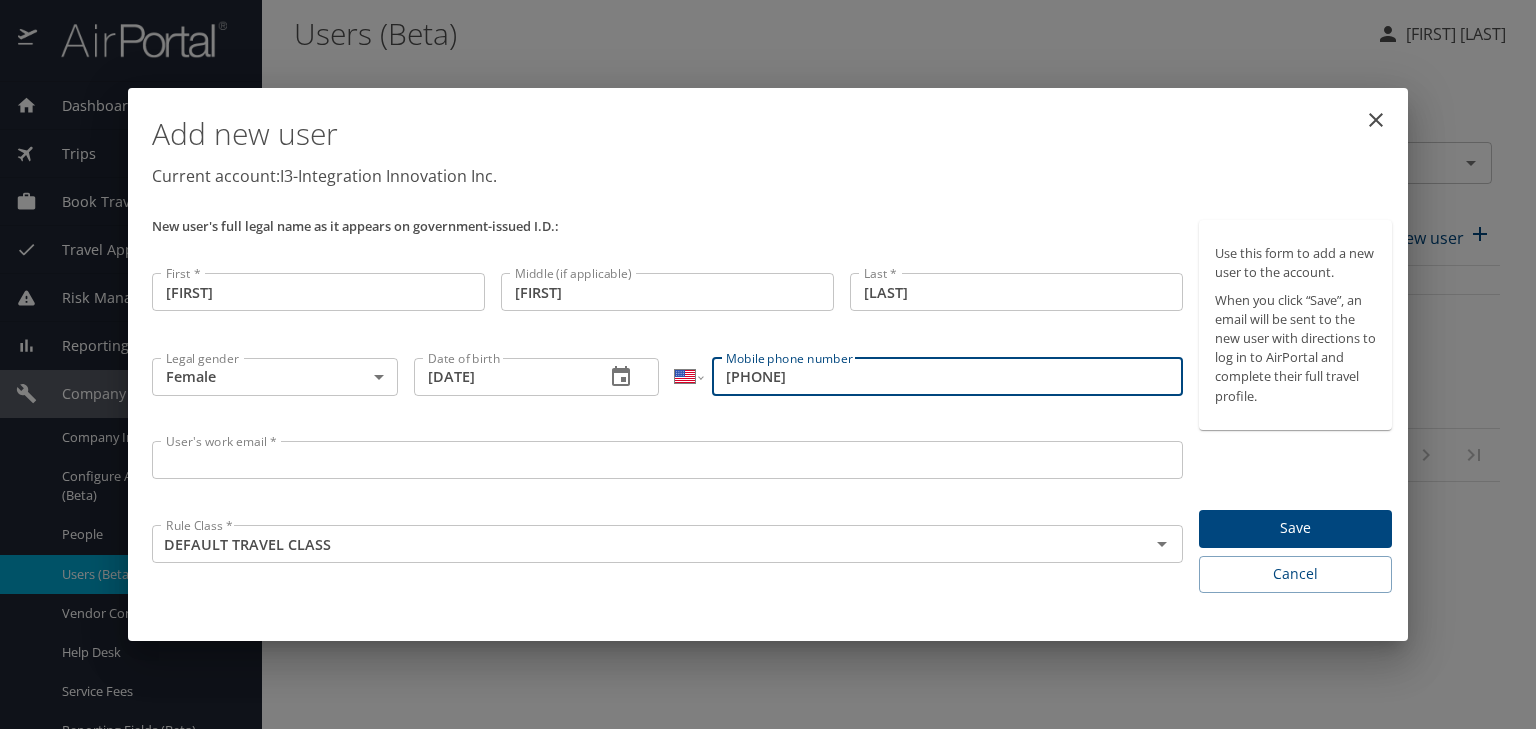 type on "[PHONE]" 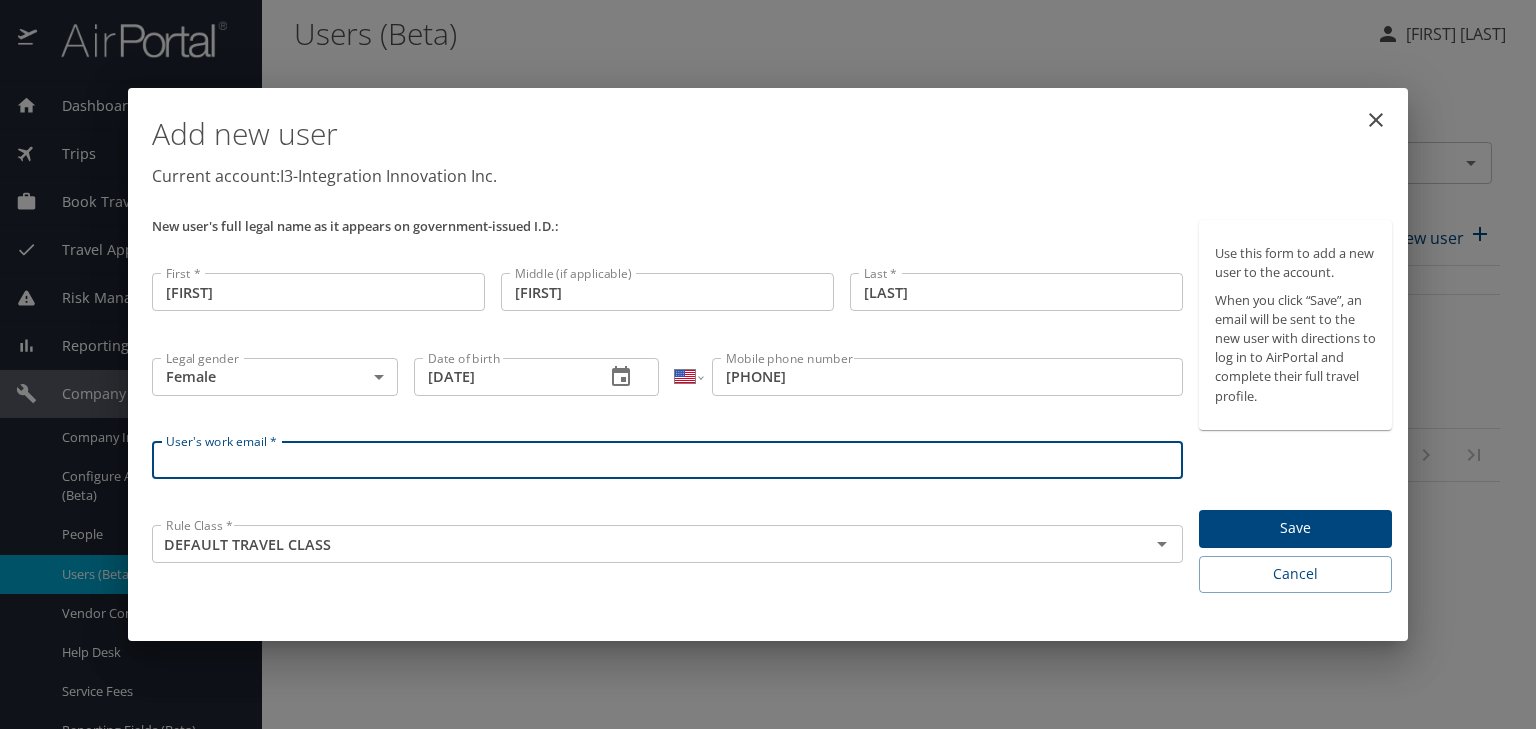 click on "User's work email *" at bounding box center (667, 460) 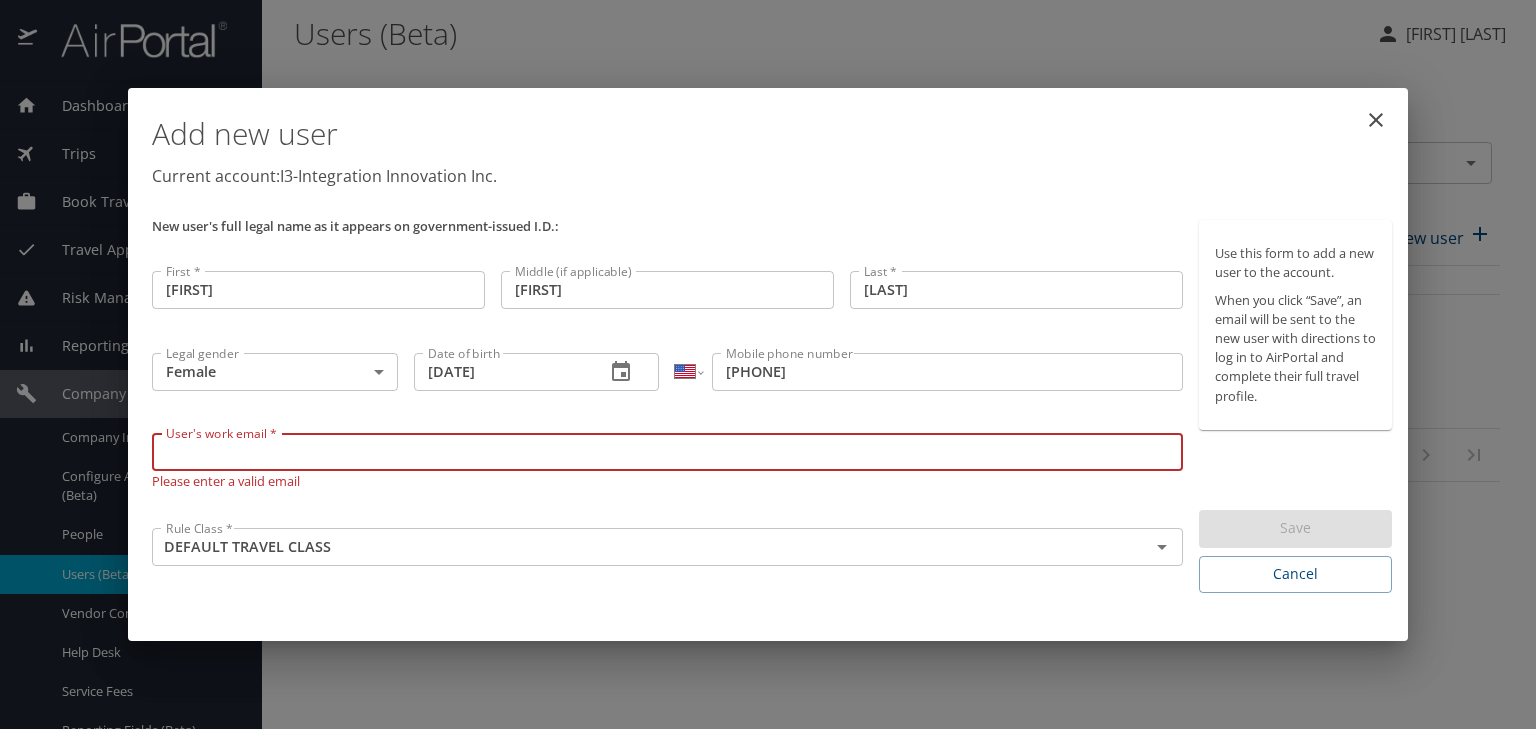 paste on "[EMAIL]" 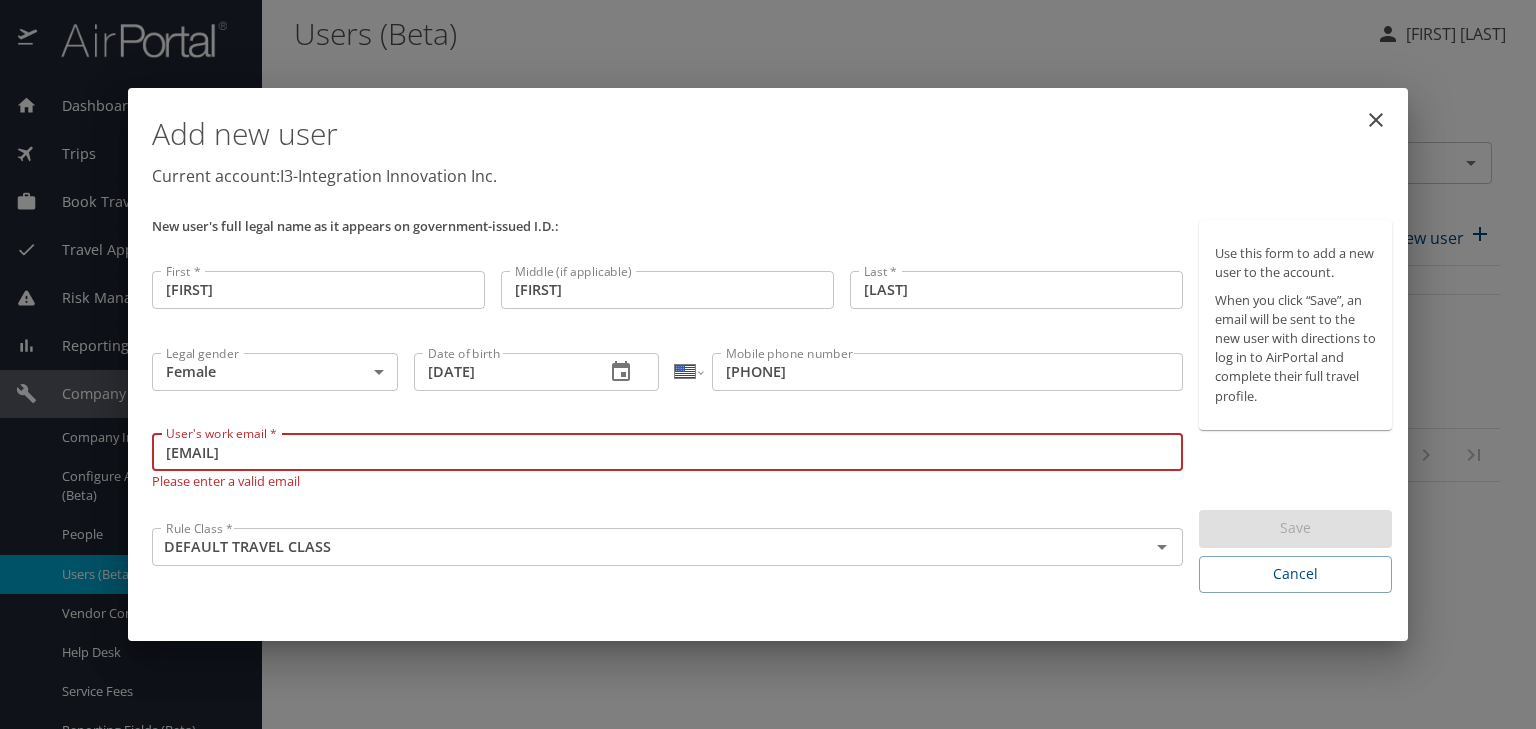 type on "[EMAIL]" 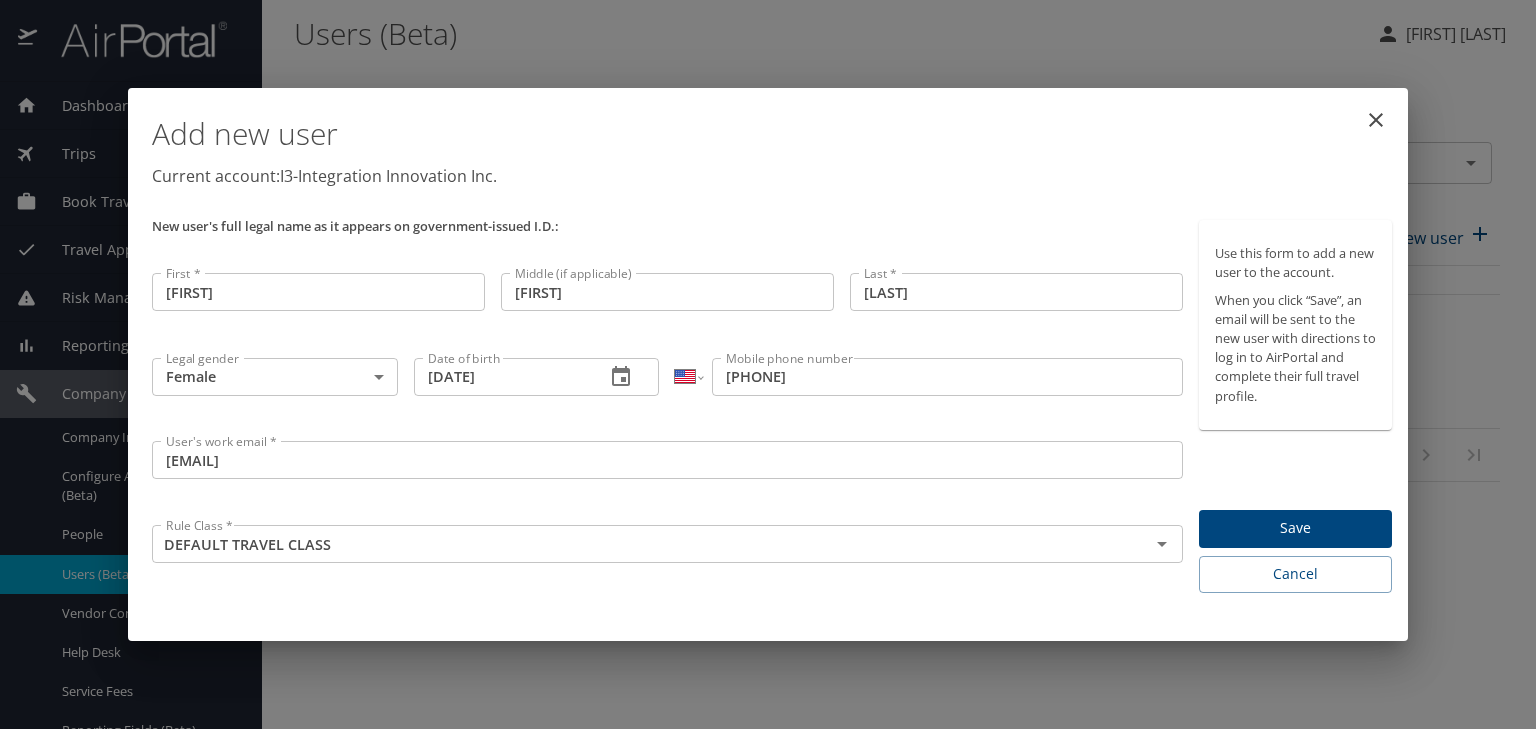 click on "Add new user" at bounding box center (772, 134) 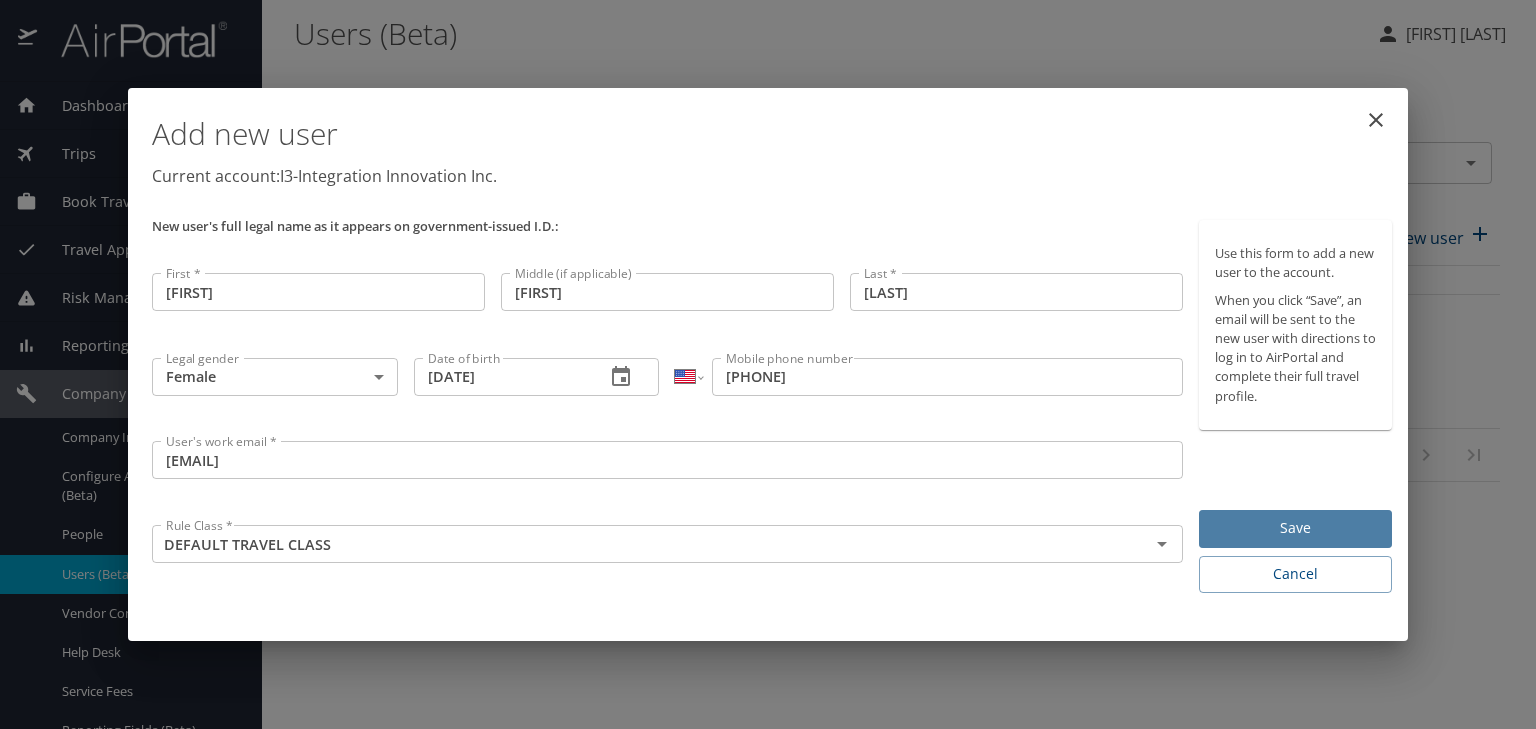 click on "Save" at bounding box center (1295, 528) 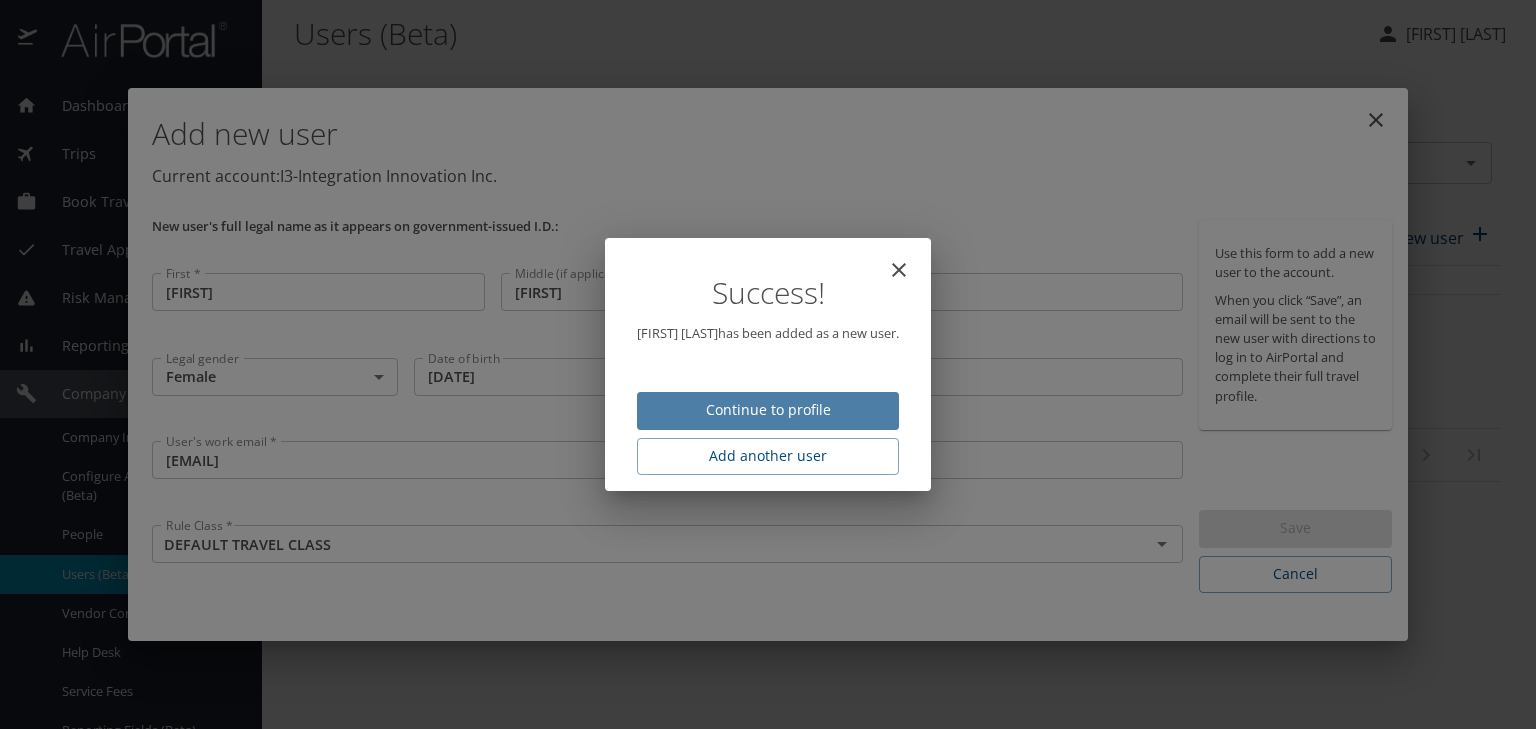 click on "Continue to profile" at bounding box center [768, 410] 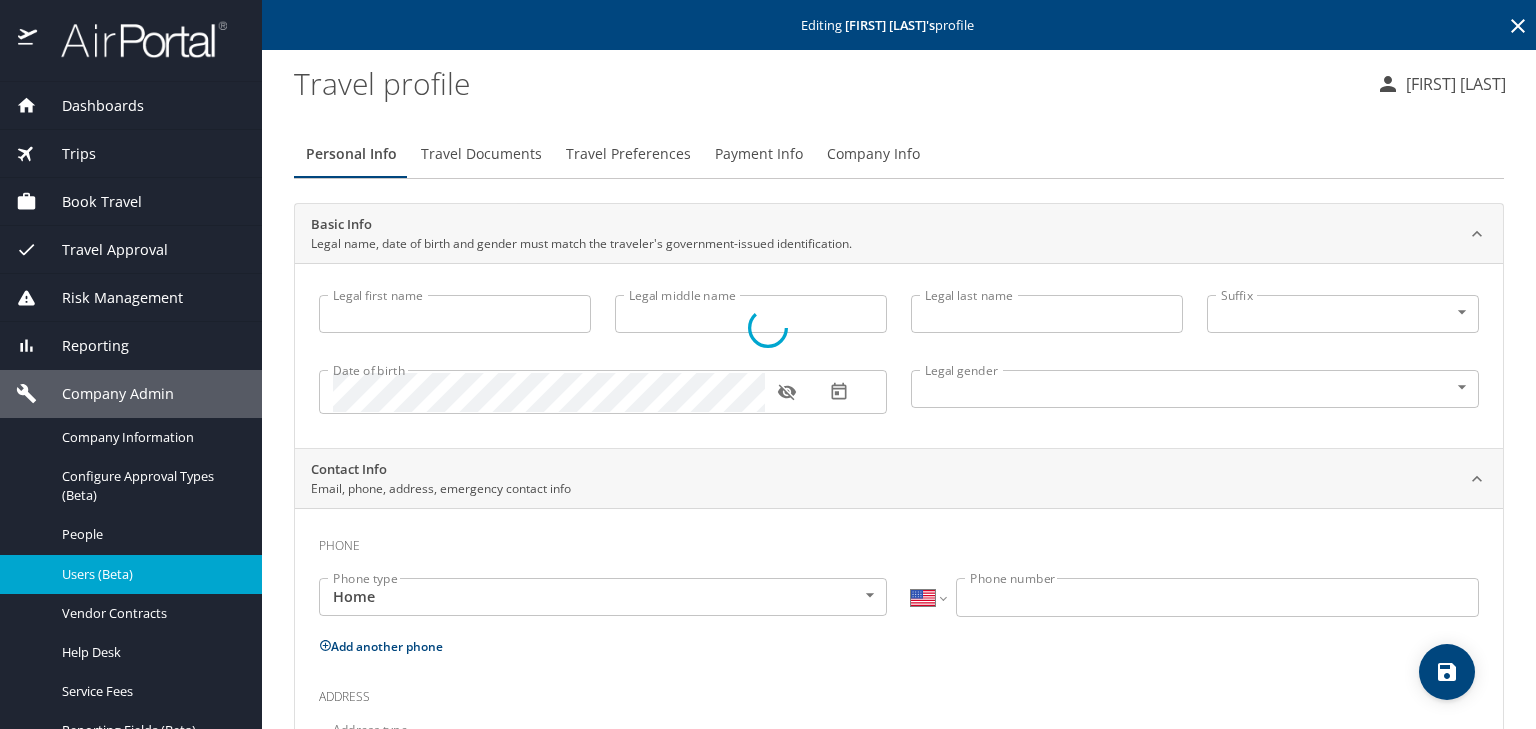 type on "[FIRST]" 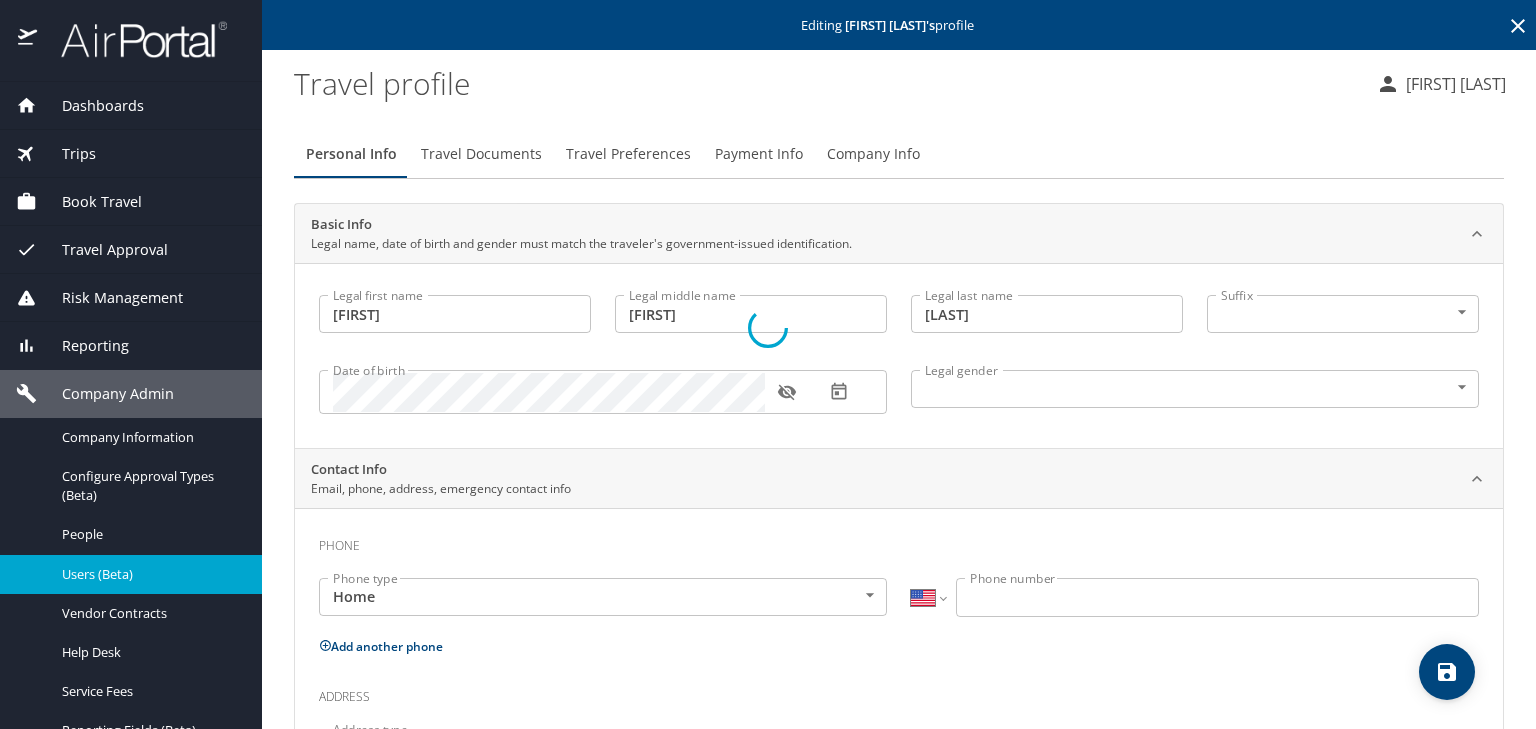 select on "US" 